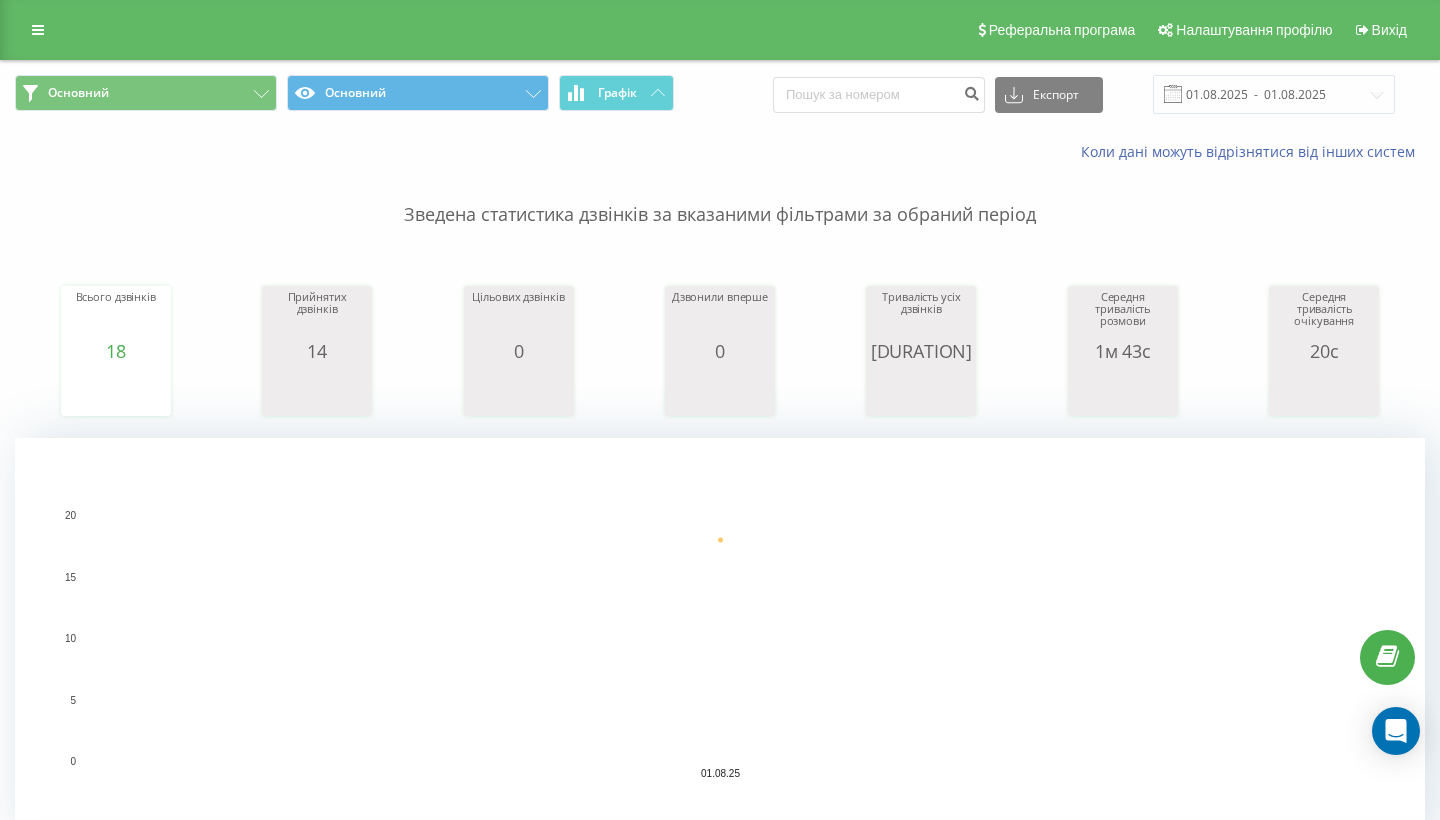scroll, scrollTop: 0, scrollLeft: 0, axis: both 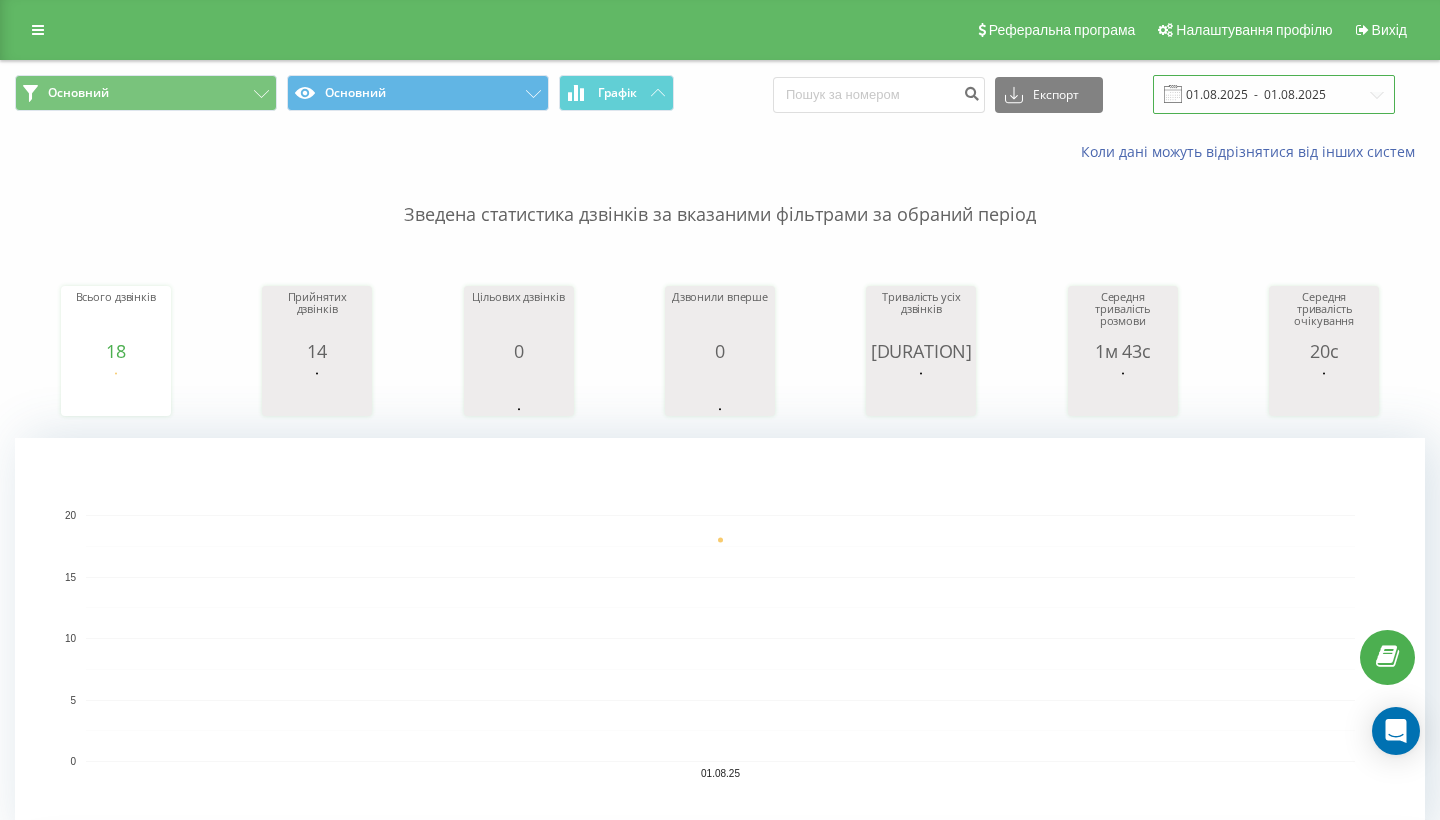 click on "01.08.2025  -  01.08.2025" at bounding box center [1274, 94] 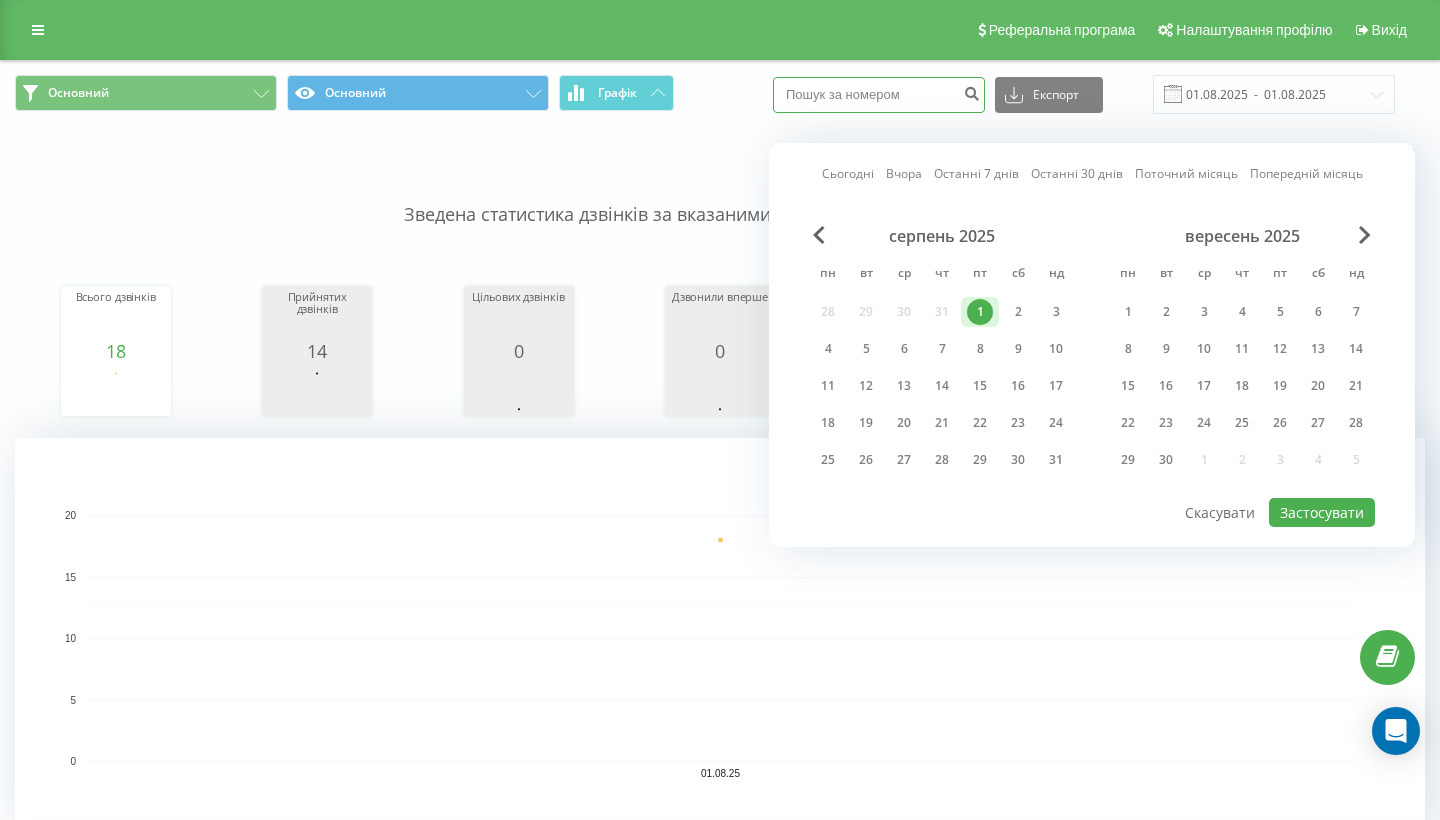 click at bounding box center [879, 95] 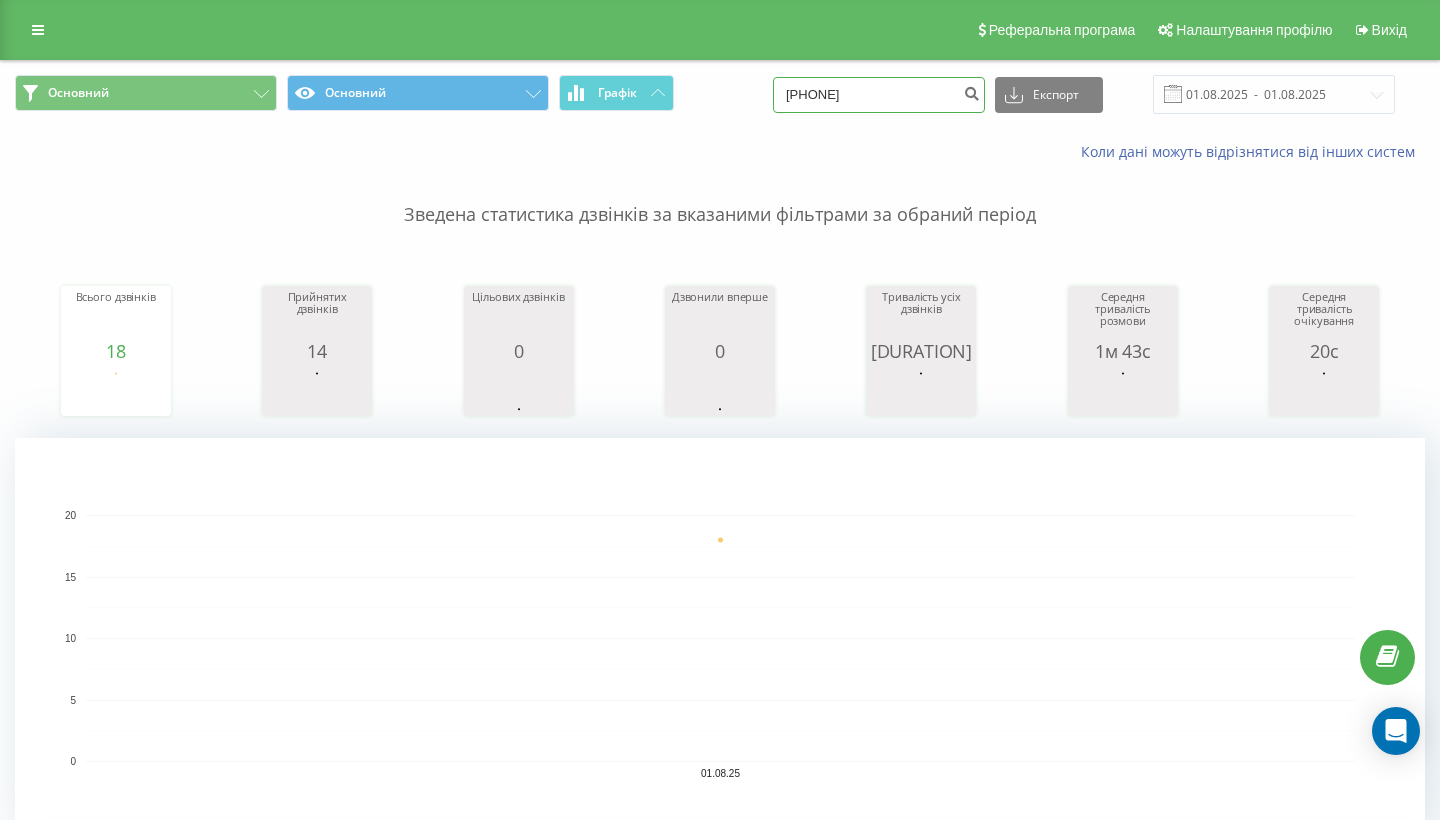 type on "[PHONE]" 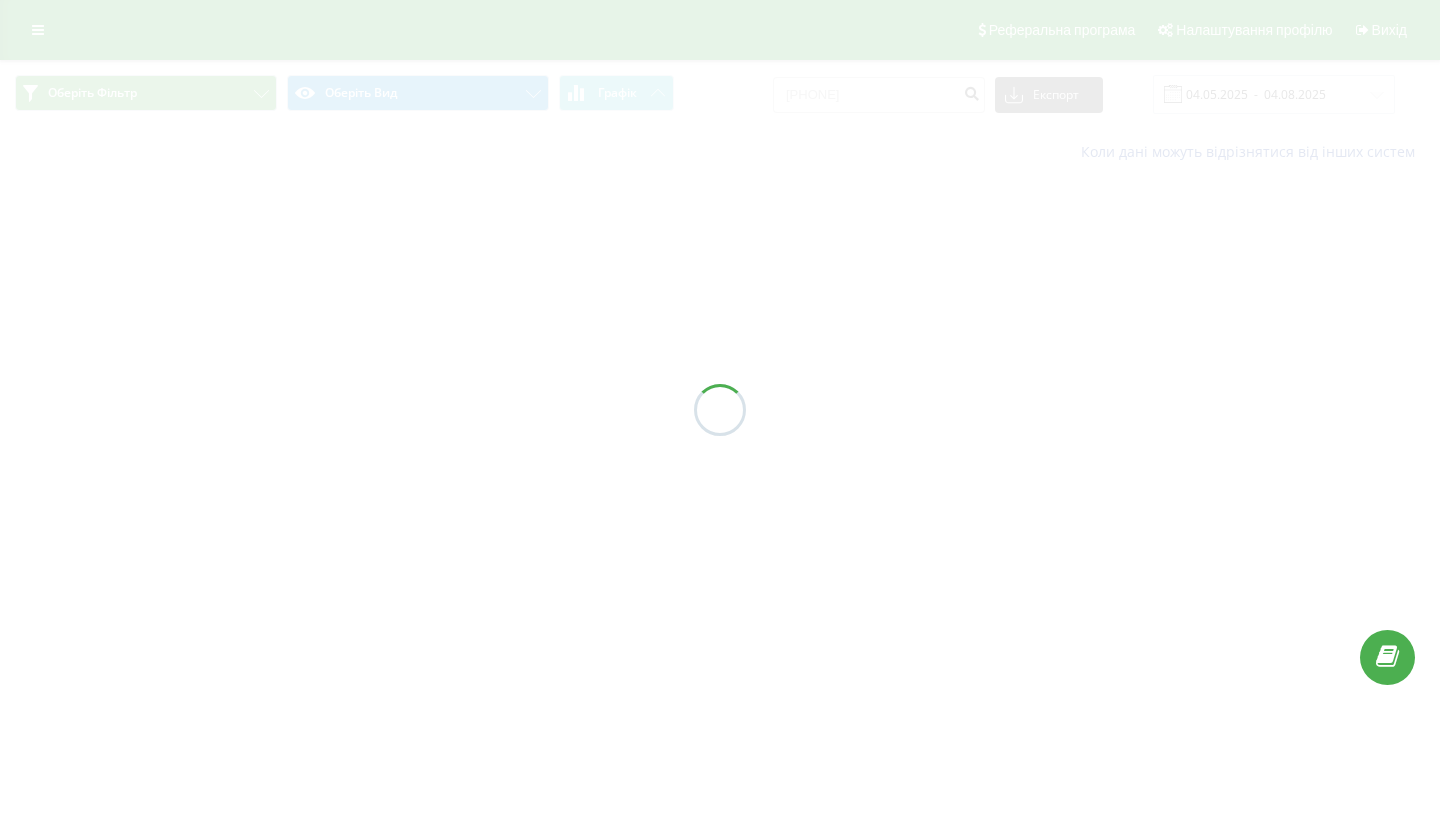 scroll, scrollTop: 0, scrollLeft: 0, axis: both 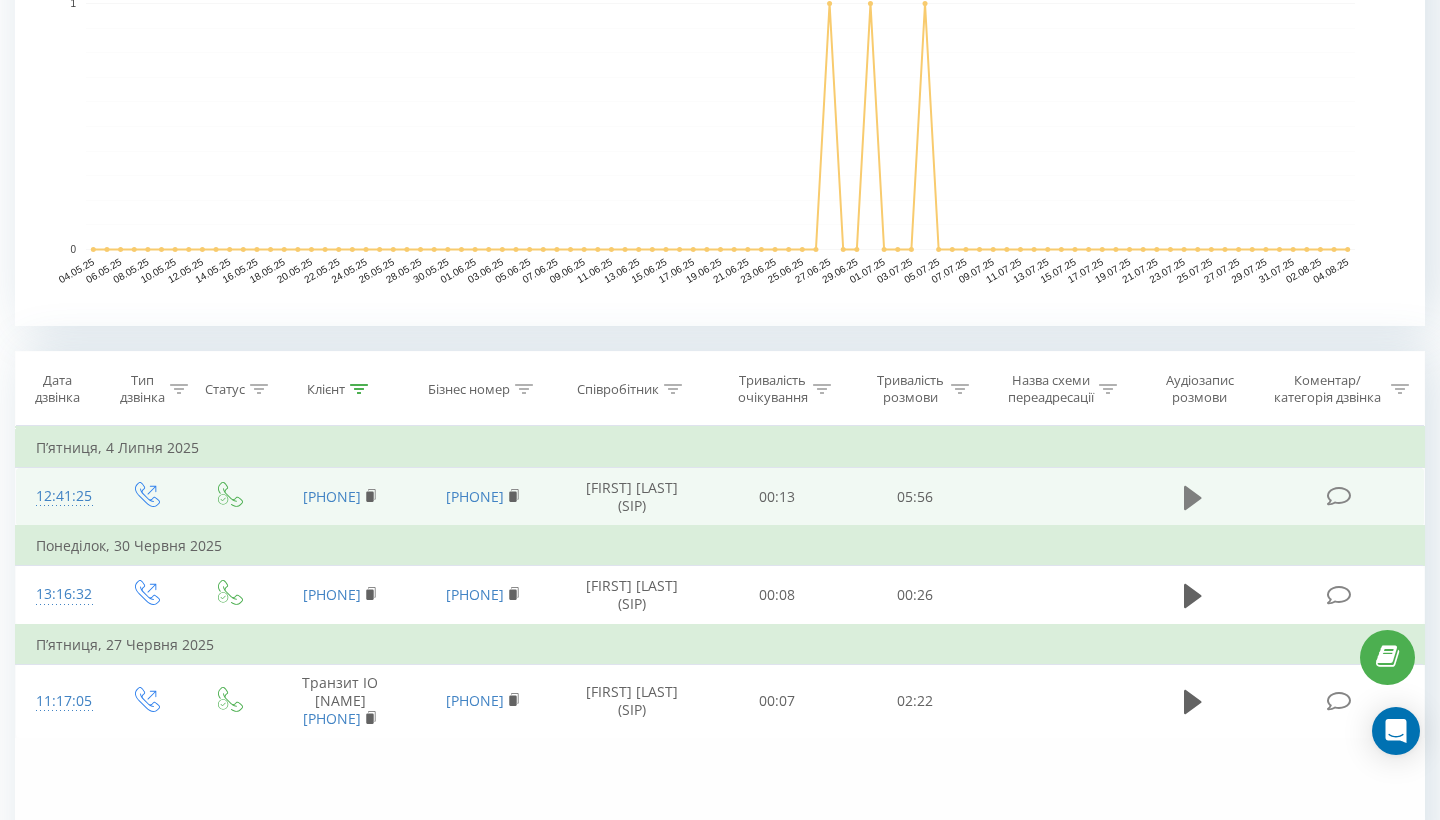 click 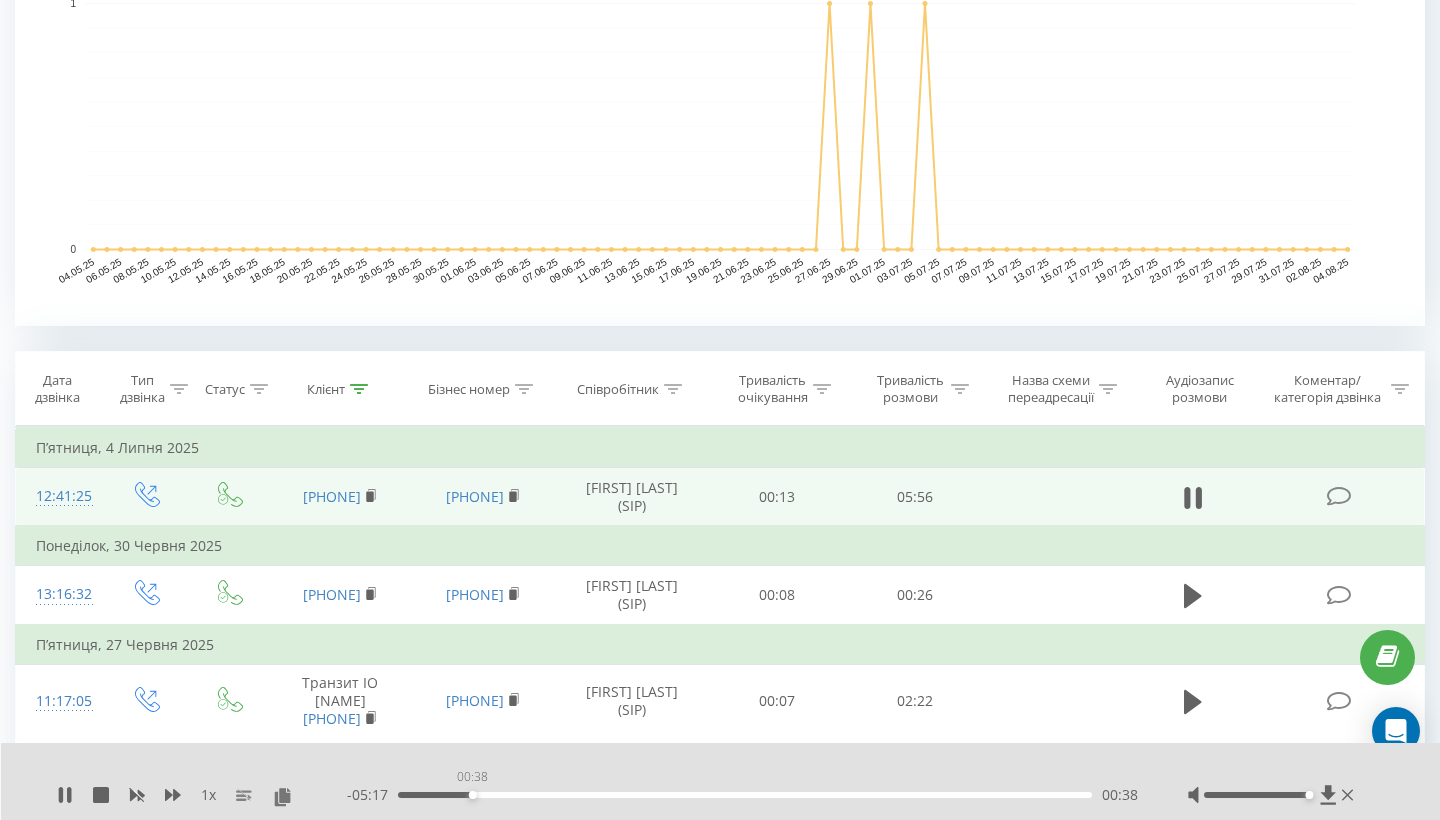 click on "00:38" at bounding box center [745, 795] 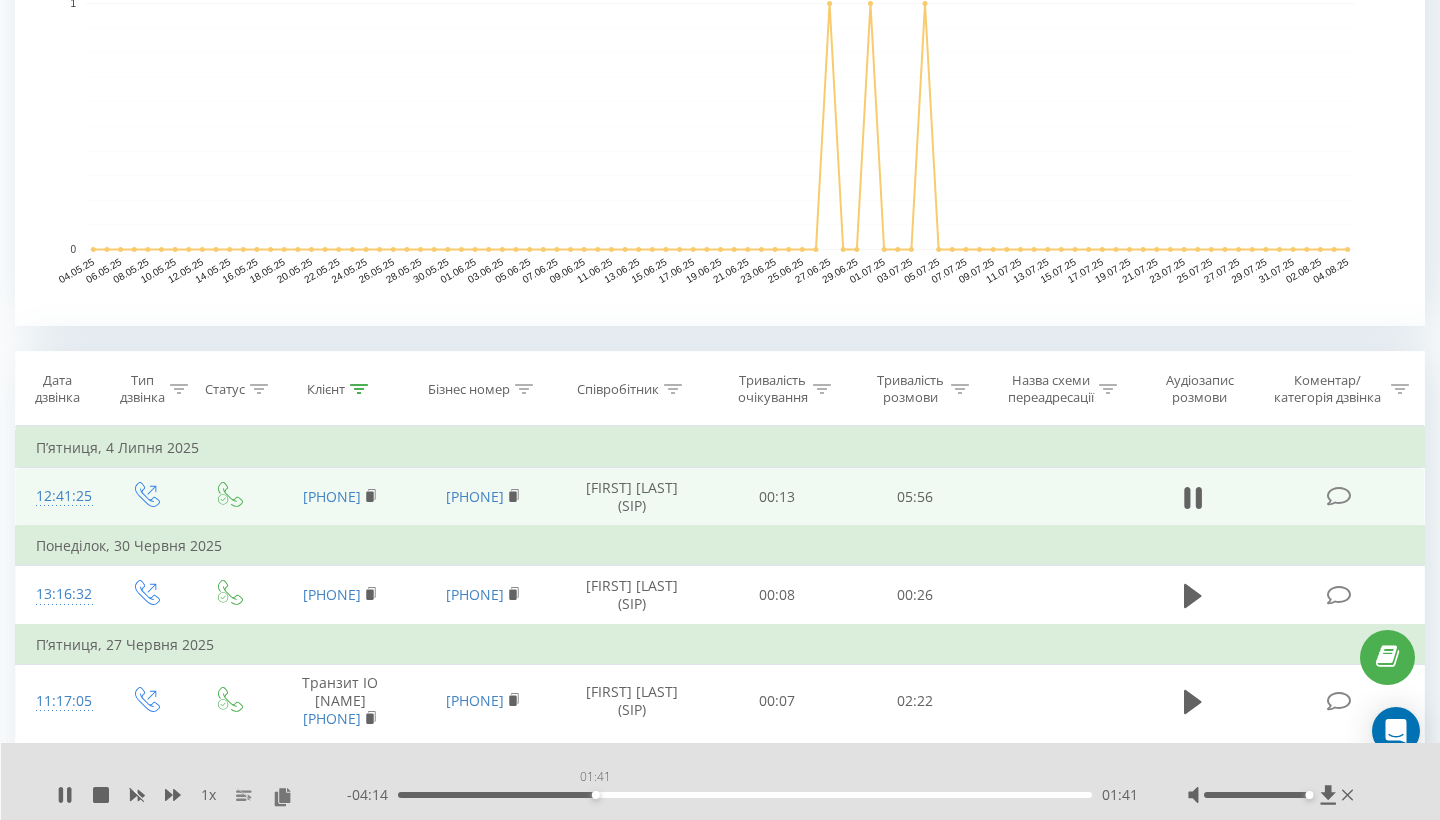 click on "01:41" at bounding box center [745, 795] 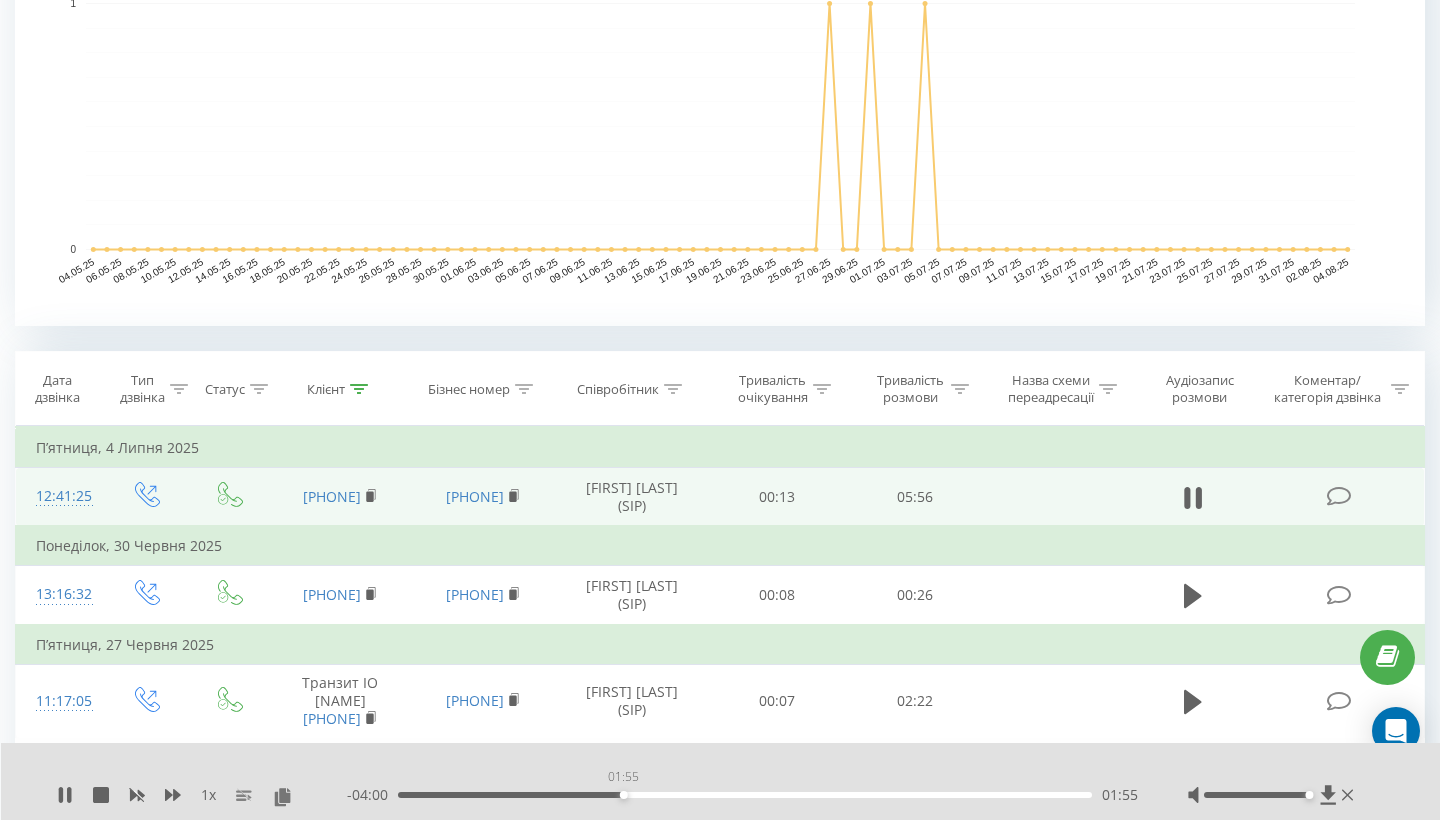click on "01:55" at bounding box center (745, 795) 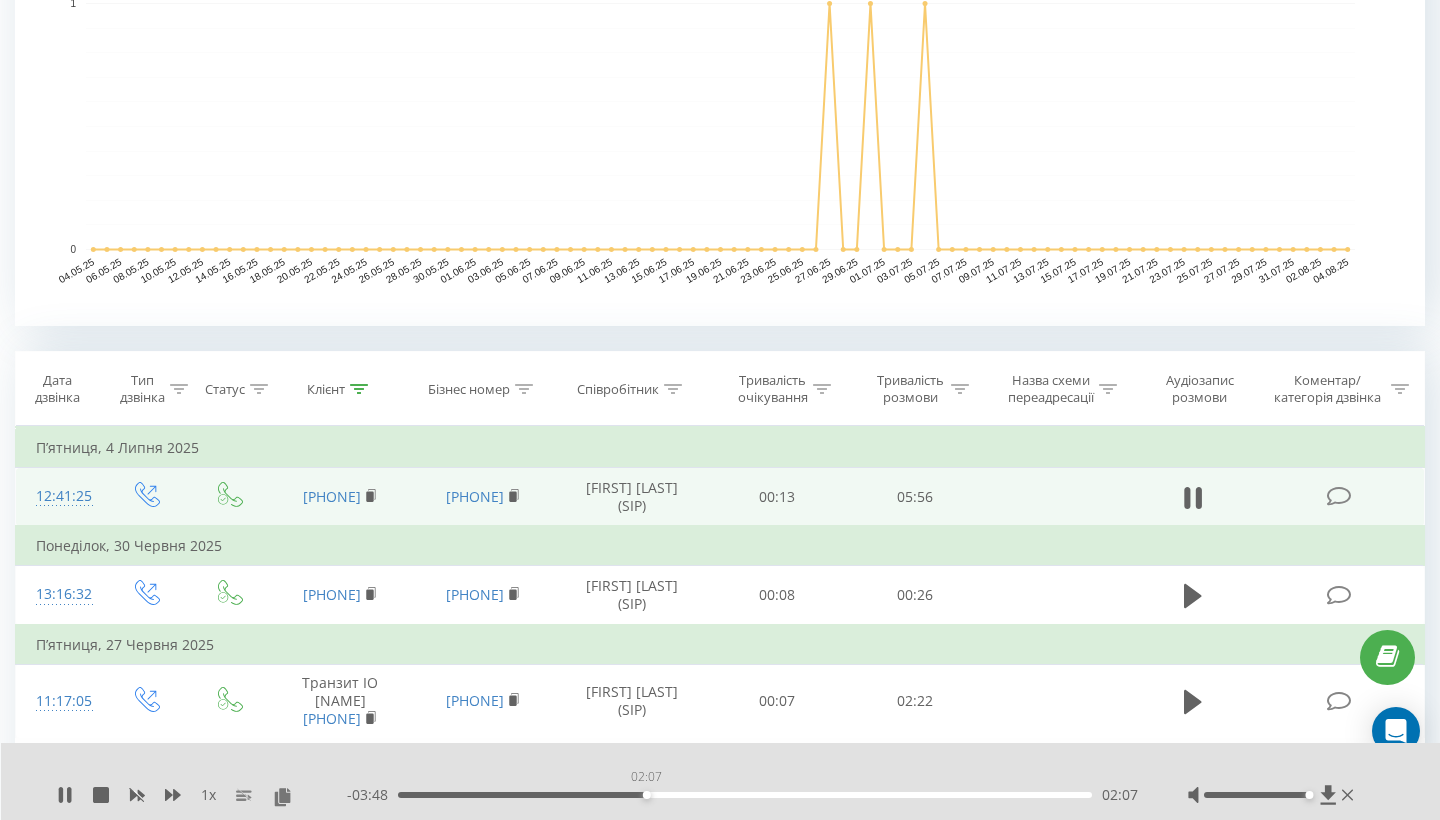 click on "02:07" at bounding box center [745, 795] 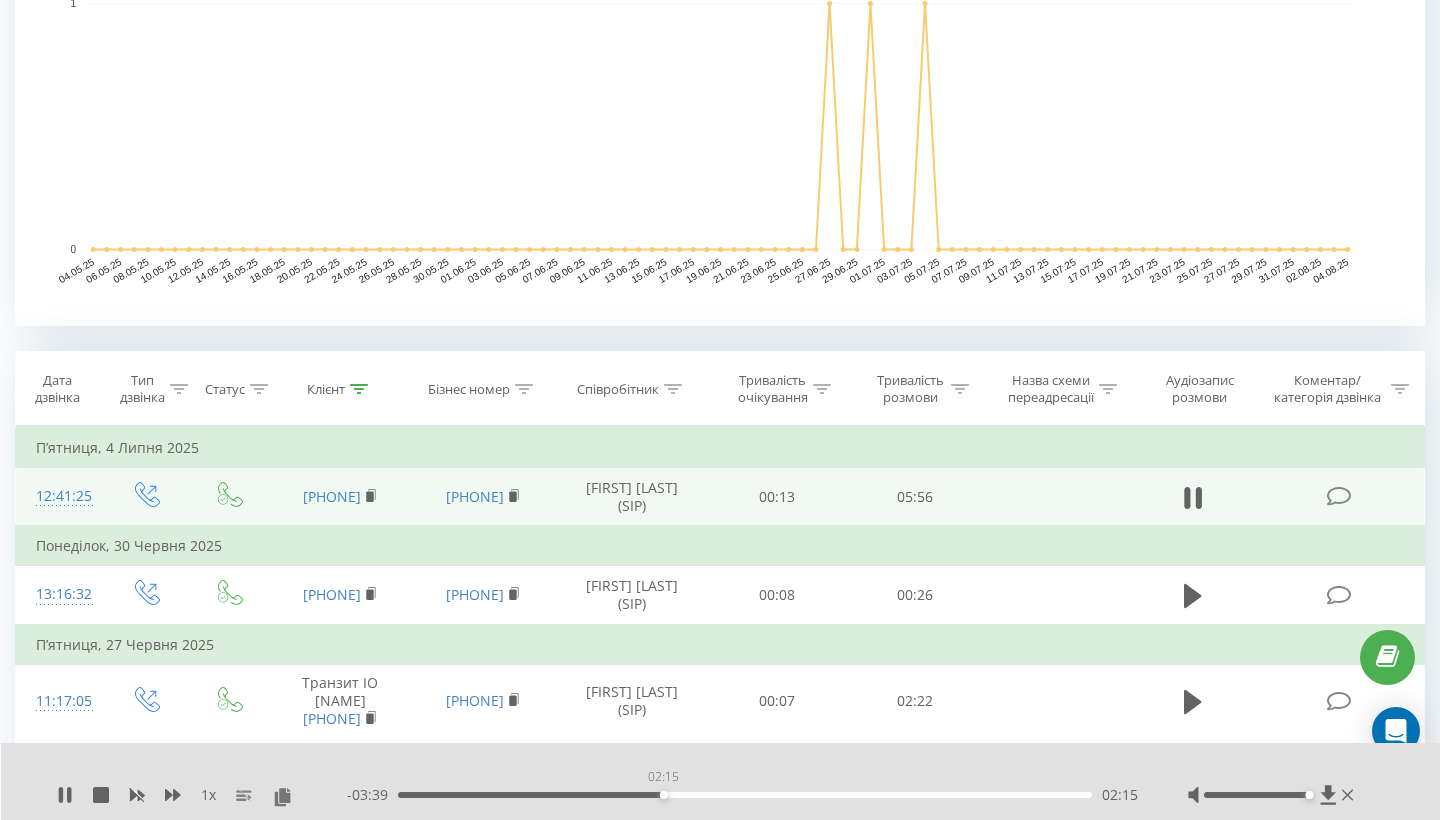 click on "02:15" at bounding box center (745, 795) 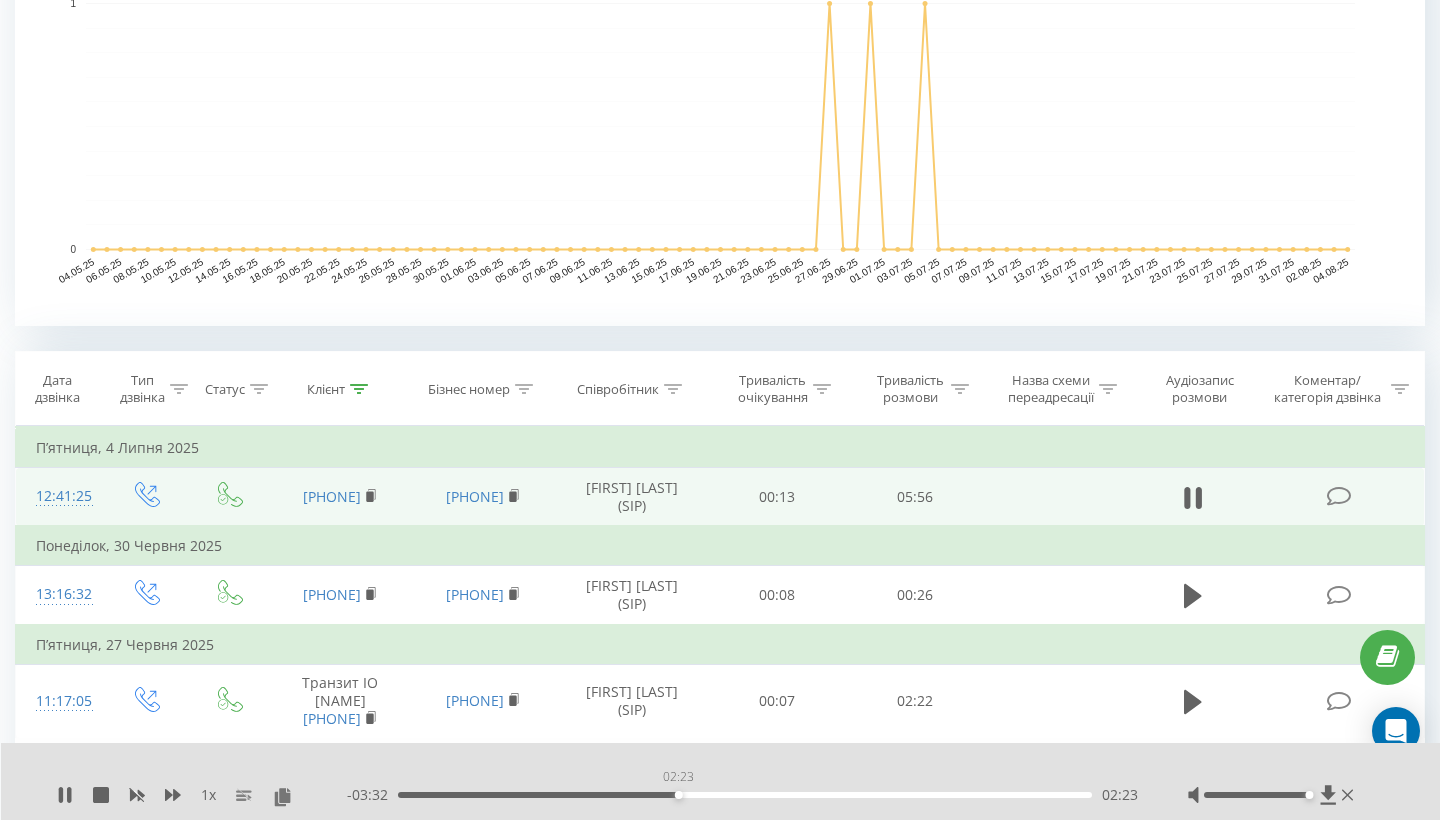 click on "02:23" at bounding box center (745, 795) 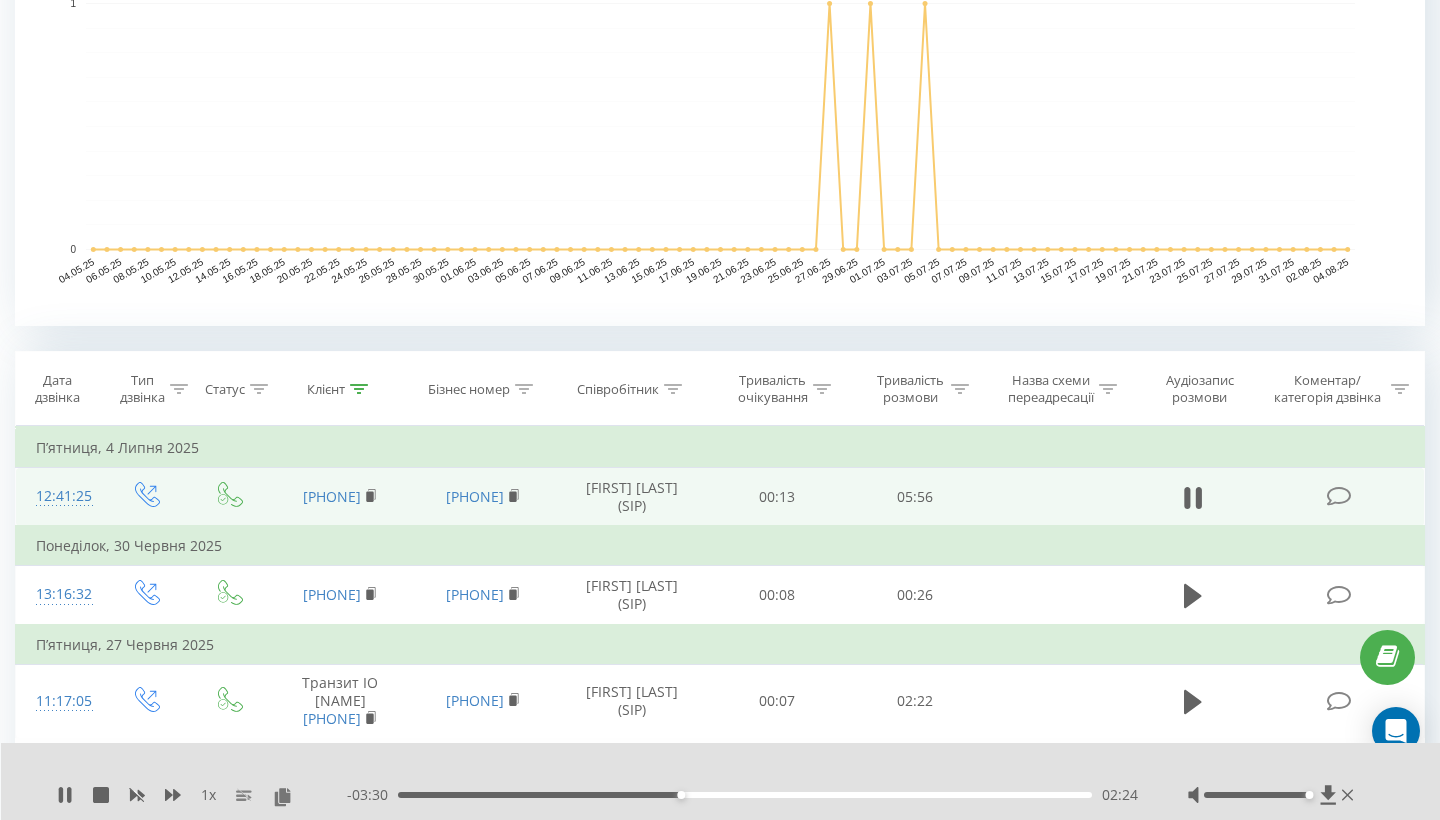 click on "02:24" at bounding box center (745, 795) 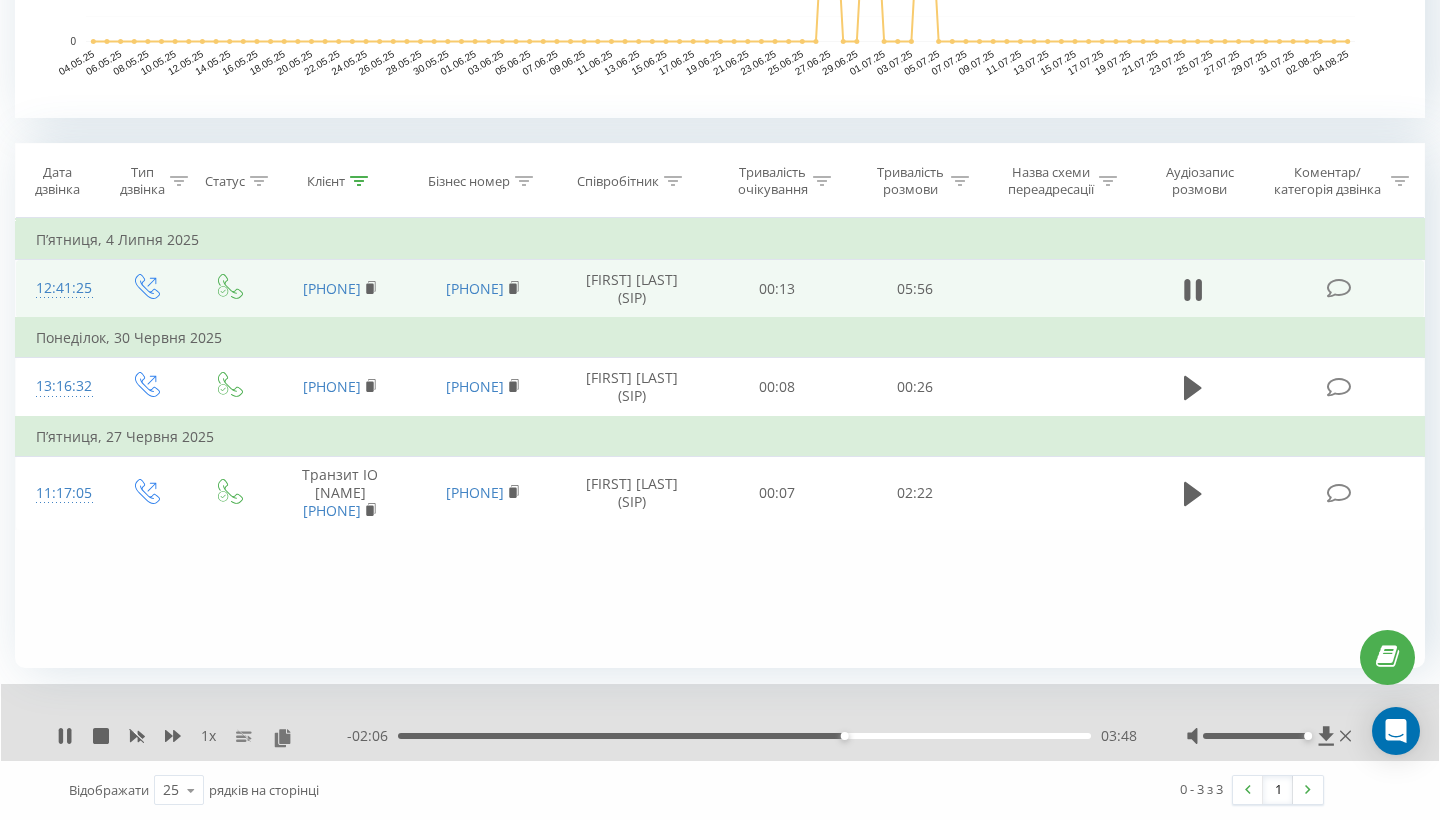 scroll, scrollTop: 738, scrollLeft: 0, axis: vertical 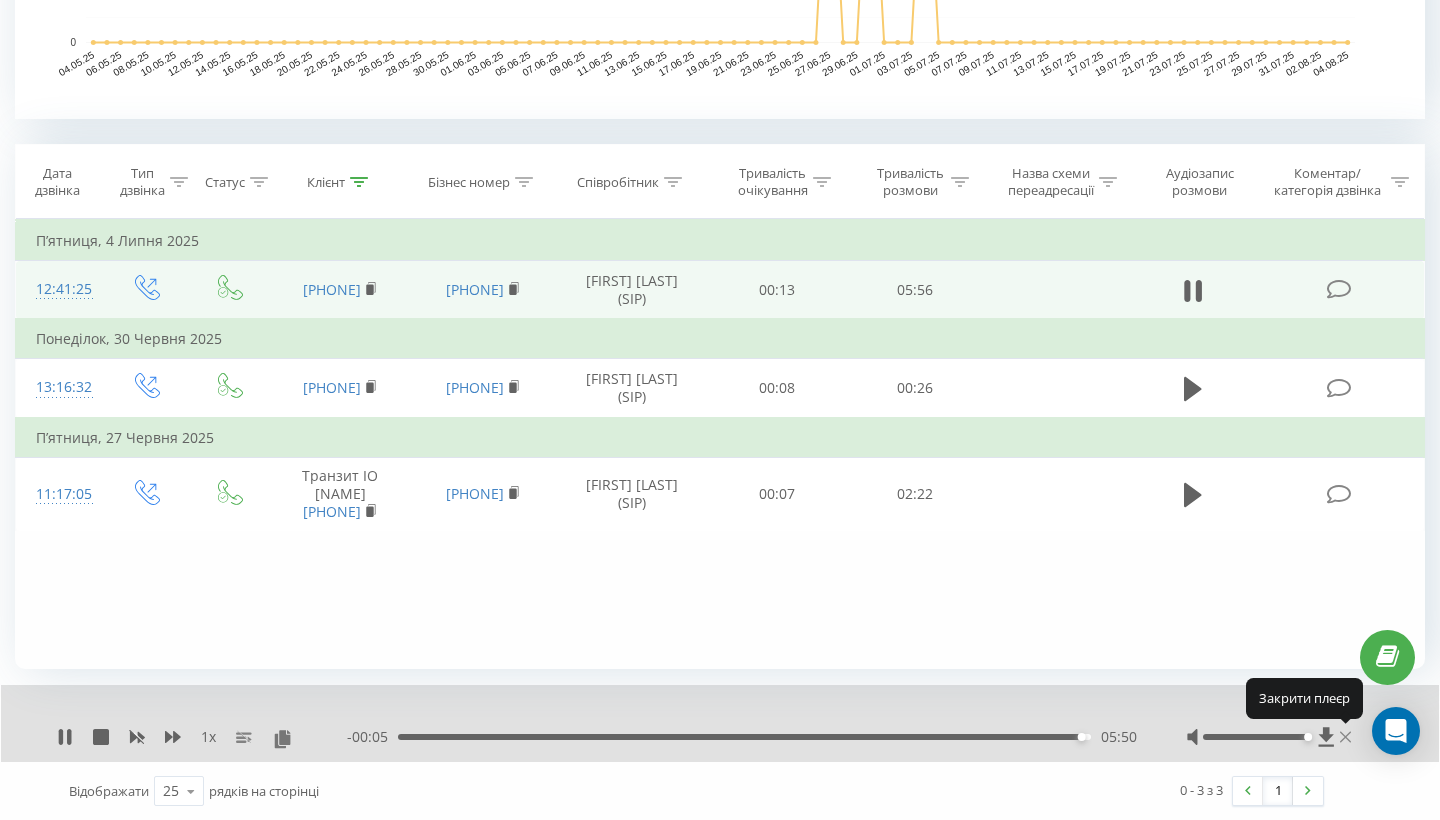 click 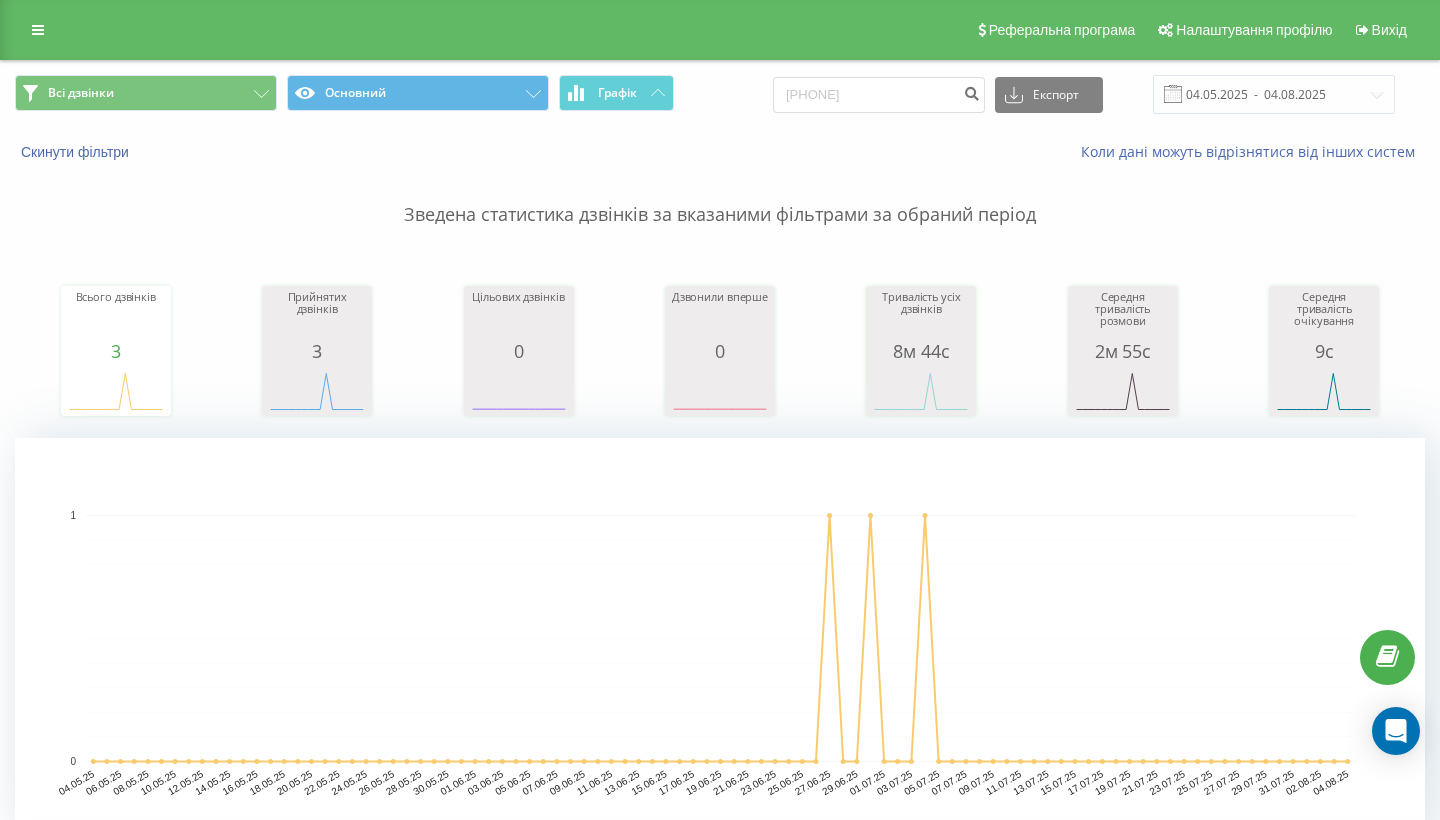 scroll, scrollTop: 0, scrollLeft: 0, axis: both 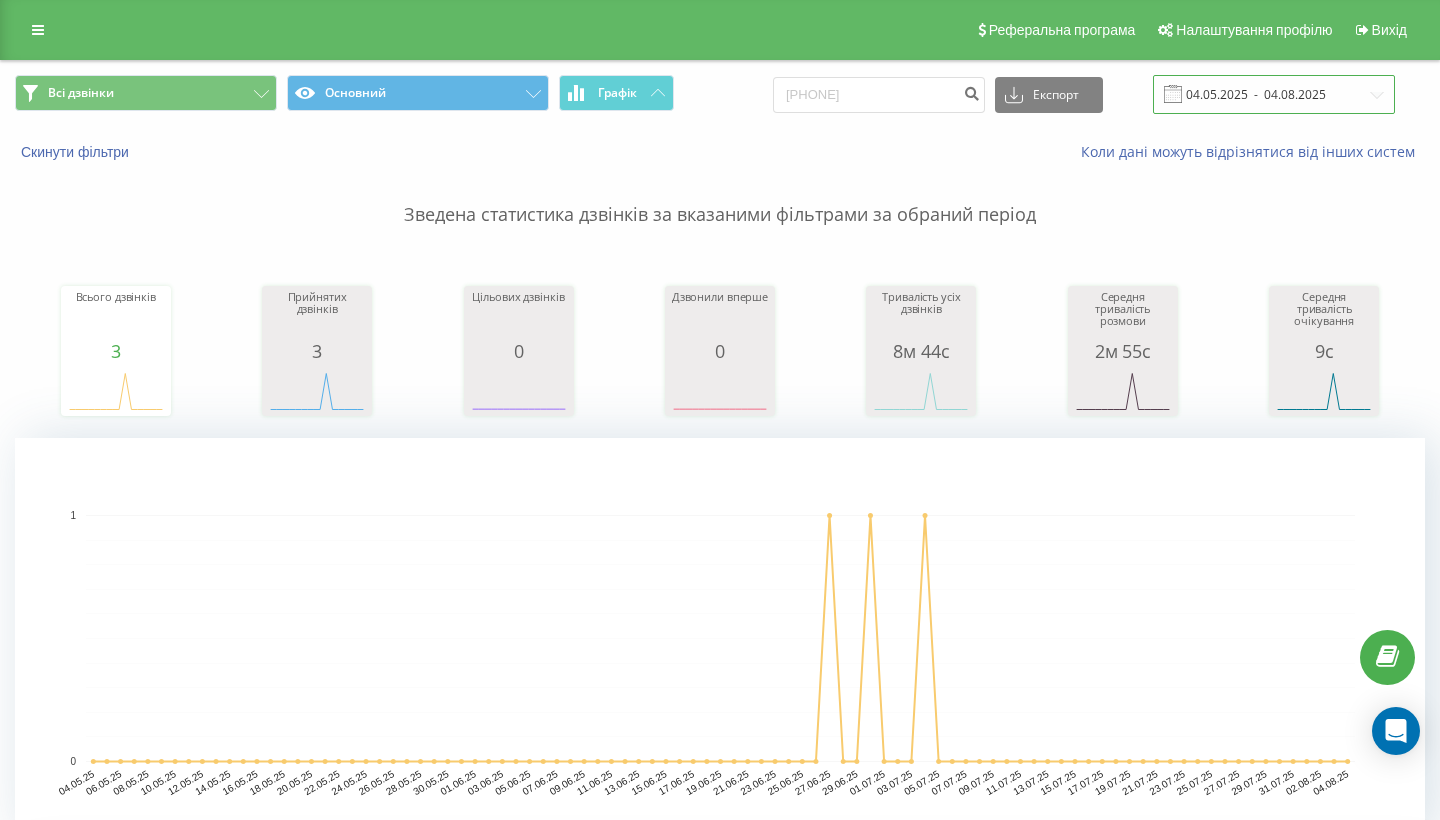 click on "04.05.2025  -  04.08.2025" at bounding box center (1274, 94) 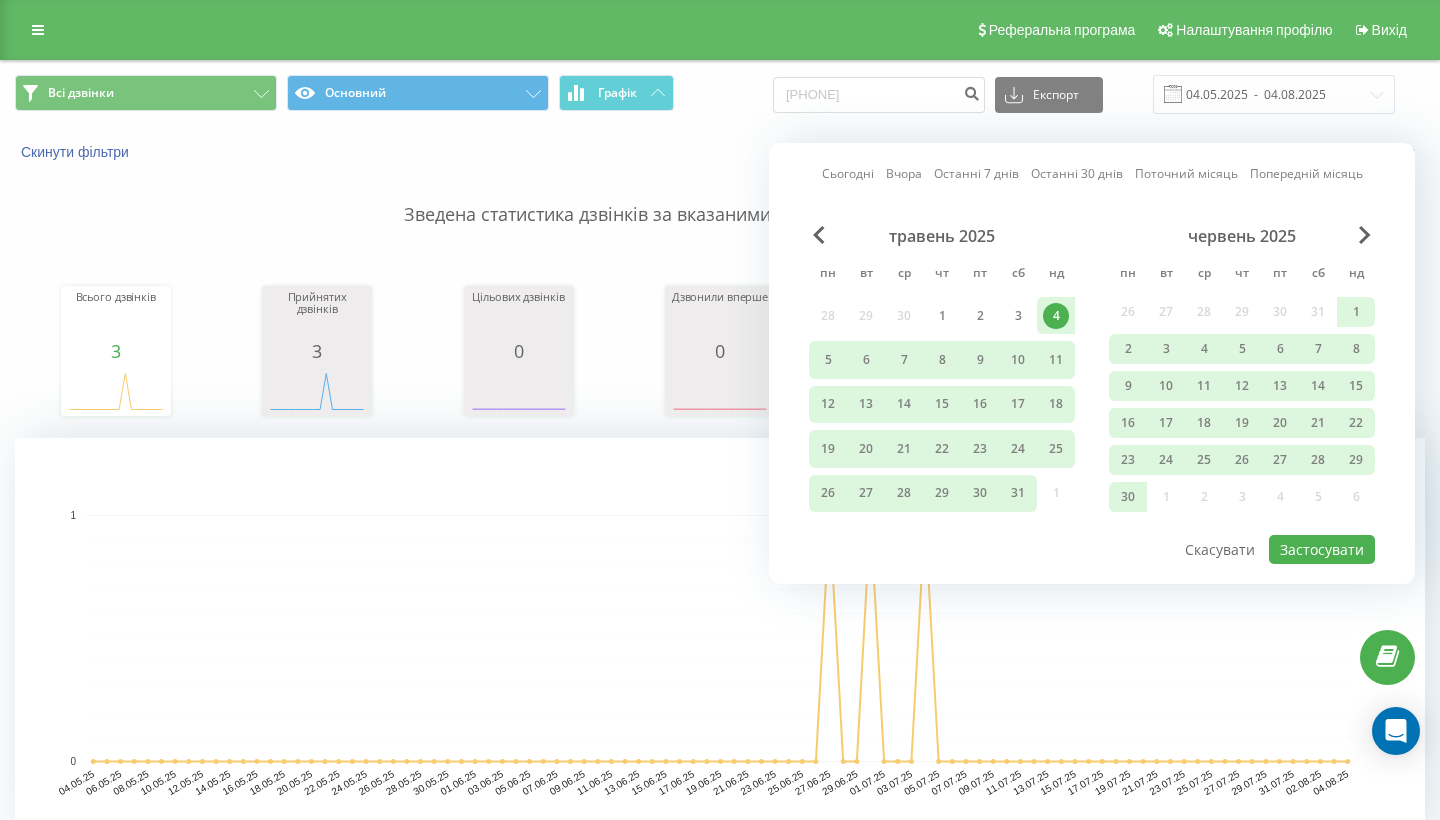 click on "Сьогодні Вчора Останні 7 днів Останні 30 днів Поточний місяць Попередній місяць травень 2025 пн вт ср чт пт сб нд 28 29 30 1 2 3 4 5 6 7 8 9 10 11 12 13 14 15 16 17 18 19 20 21 22 23 24 25 26 27 28 29 30 31 1 червень 2025 пн вт ср чт пт сб нд 26 27 28 29 30 31 1 2 3 4 5 6 7 8 9 10 11 12 13 14 15 16 17 18 19 20 21 22 23 24 25 26 27 28 29 30 1 2 3 4 5 6 Застосувати Скасувати" at bounding box center [1092, 363] 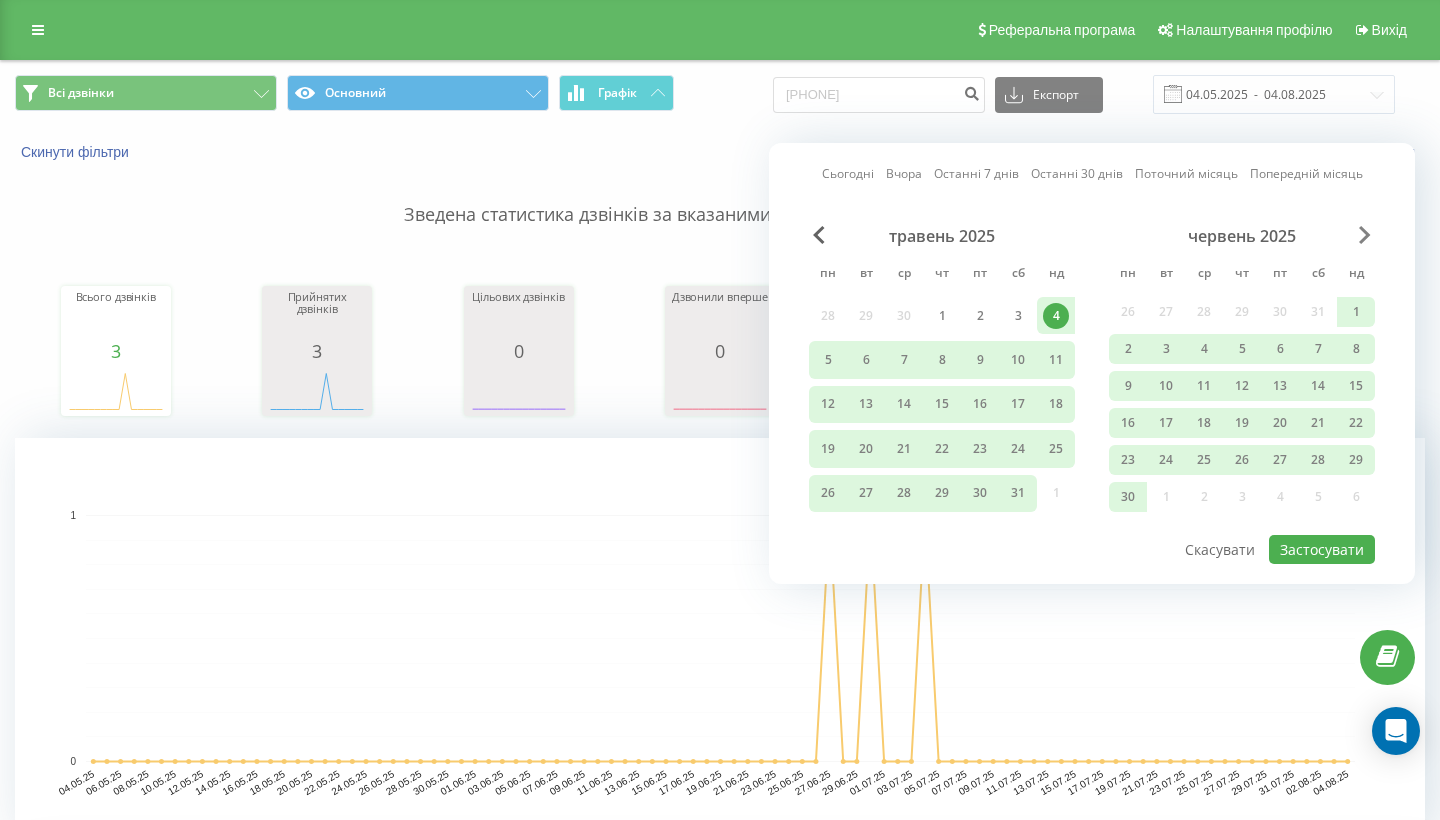 click at bounding box center (1365, 235) 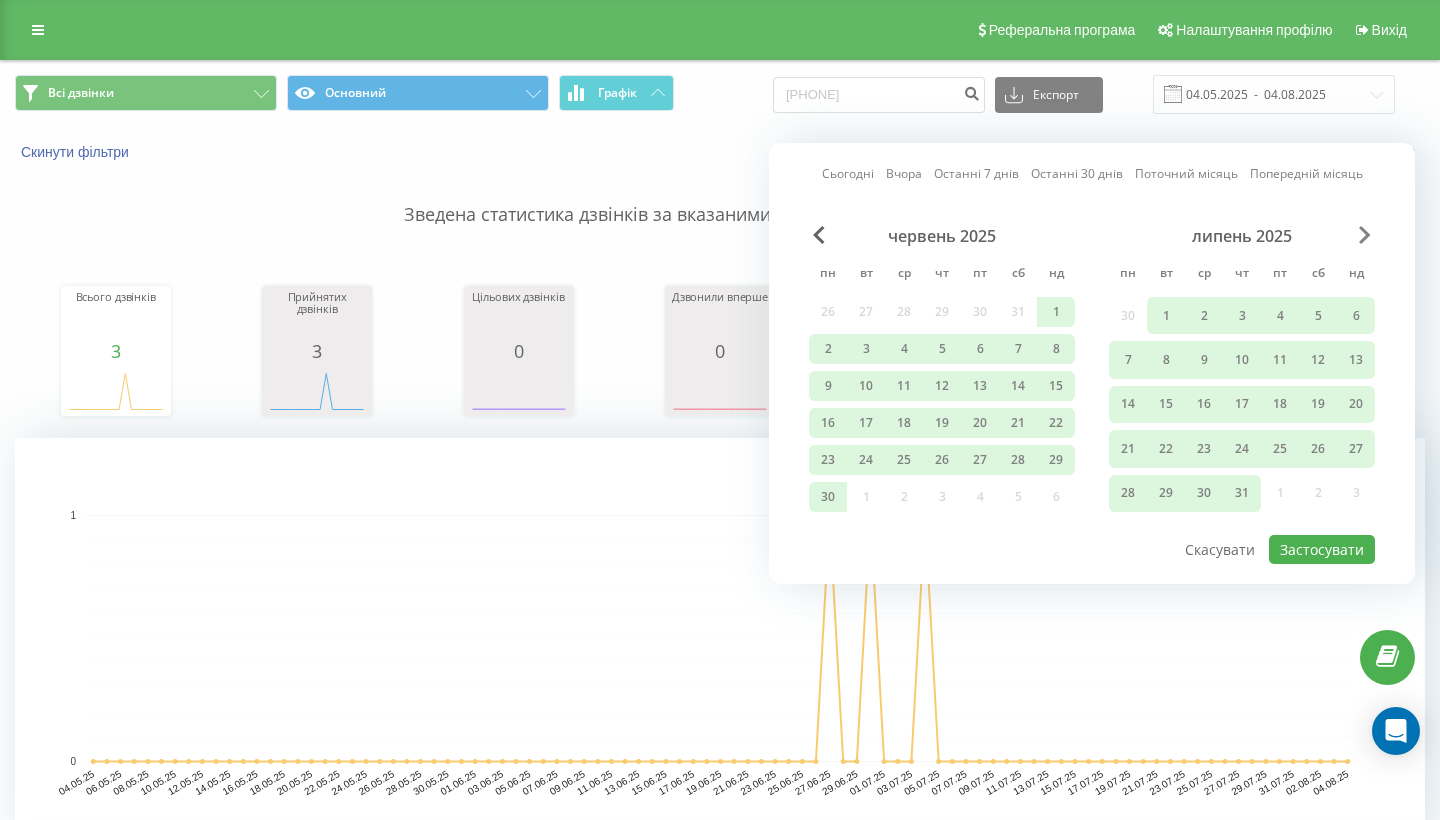 click at bounding box center [1365, 235] 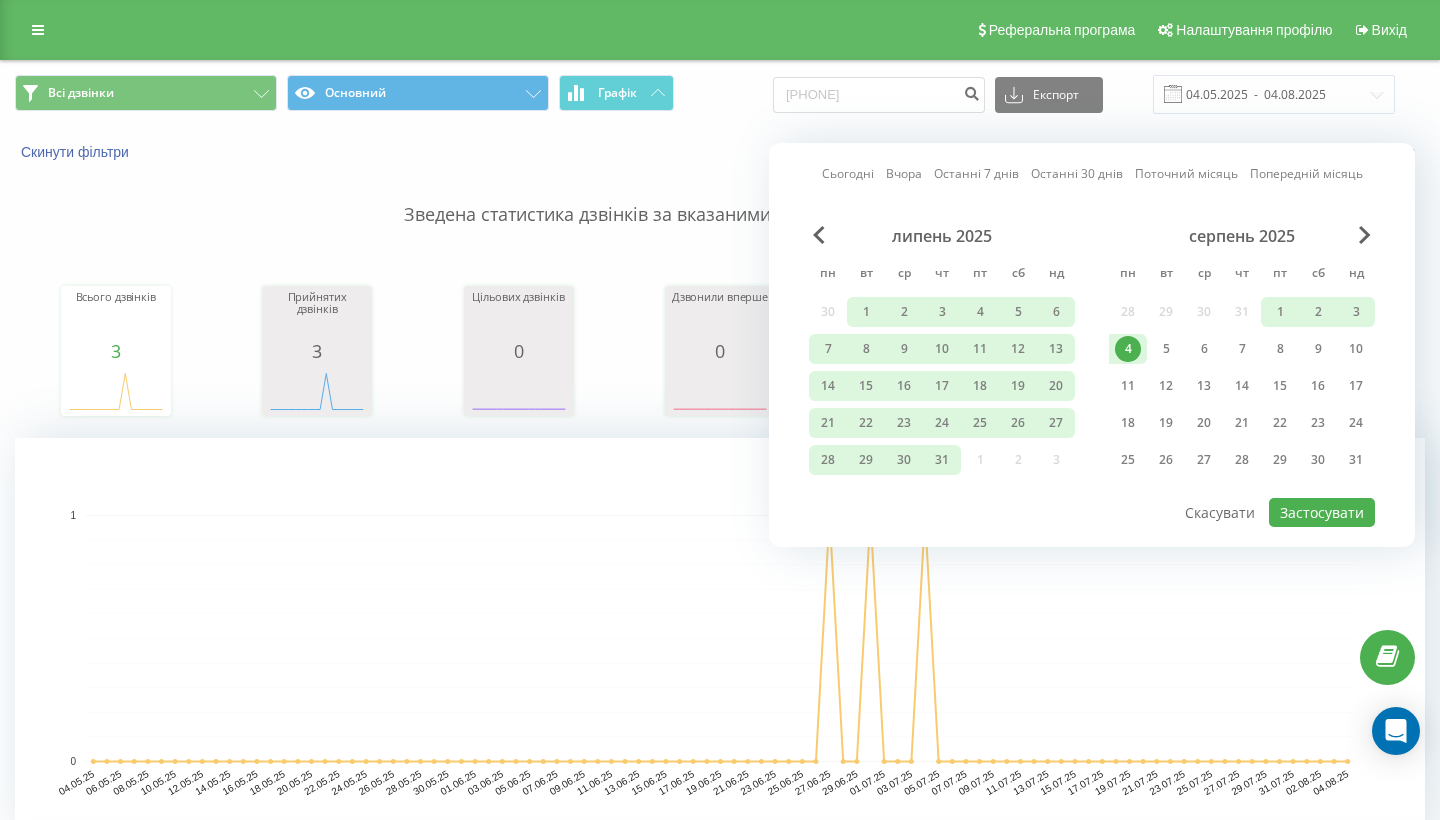 click on "4" at bounding box center (1128, 349) 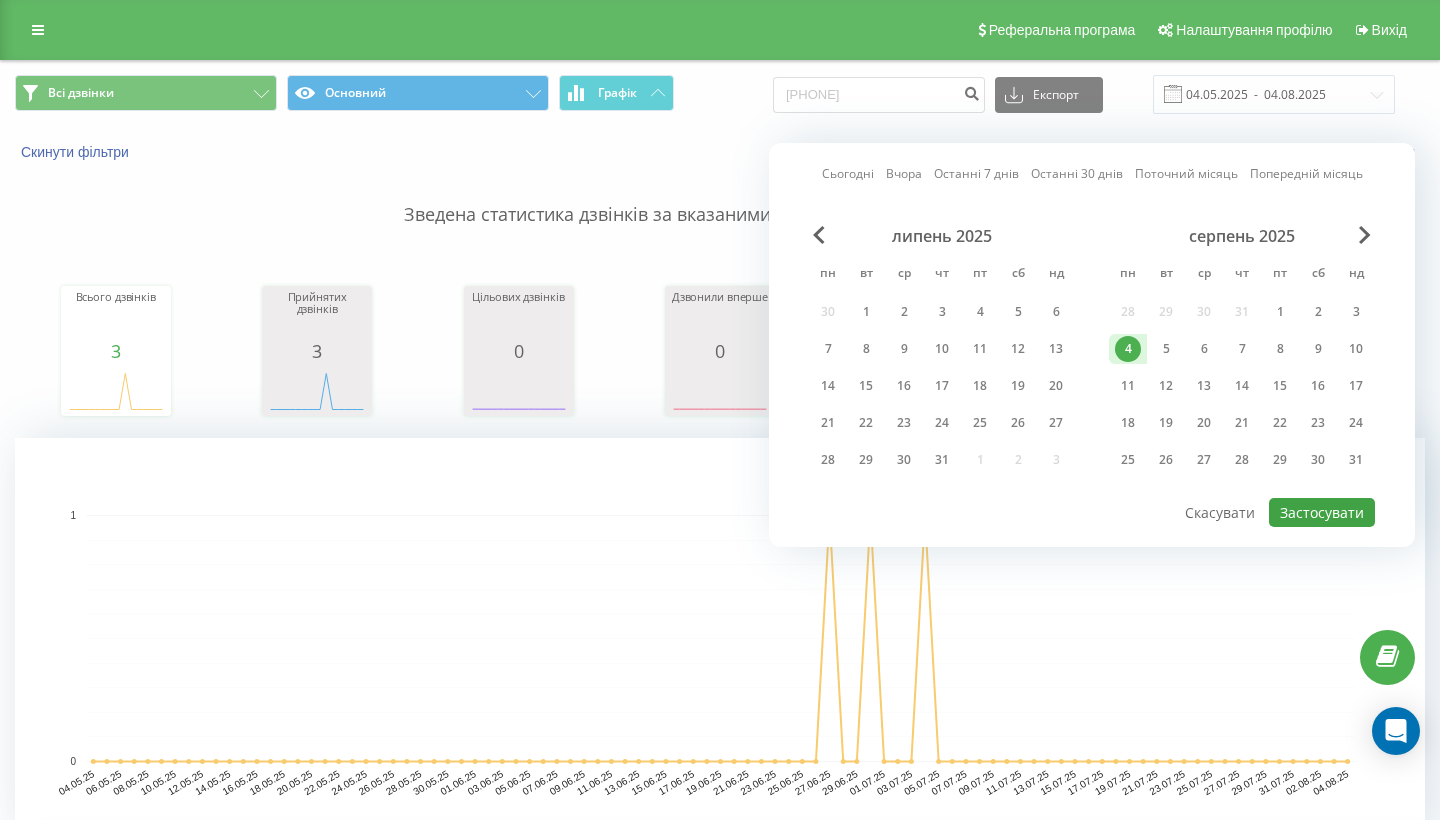 click on "Застосувати" at bounding box center [1322, 512] 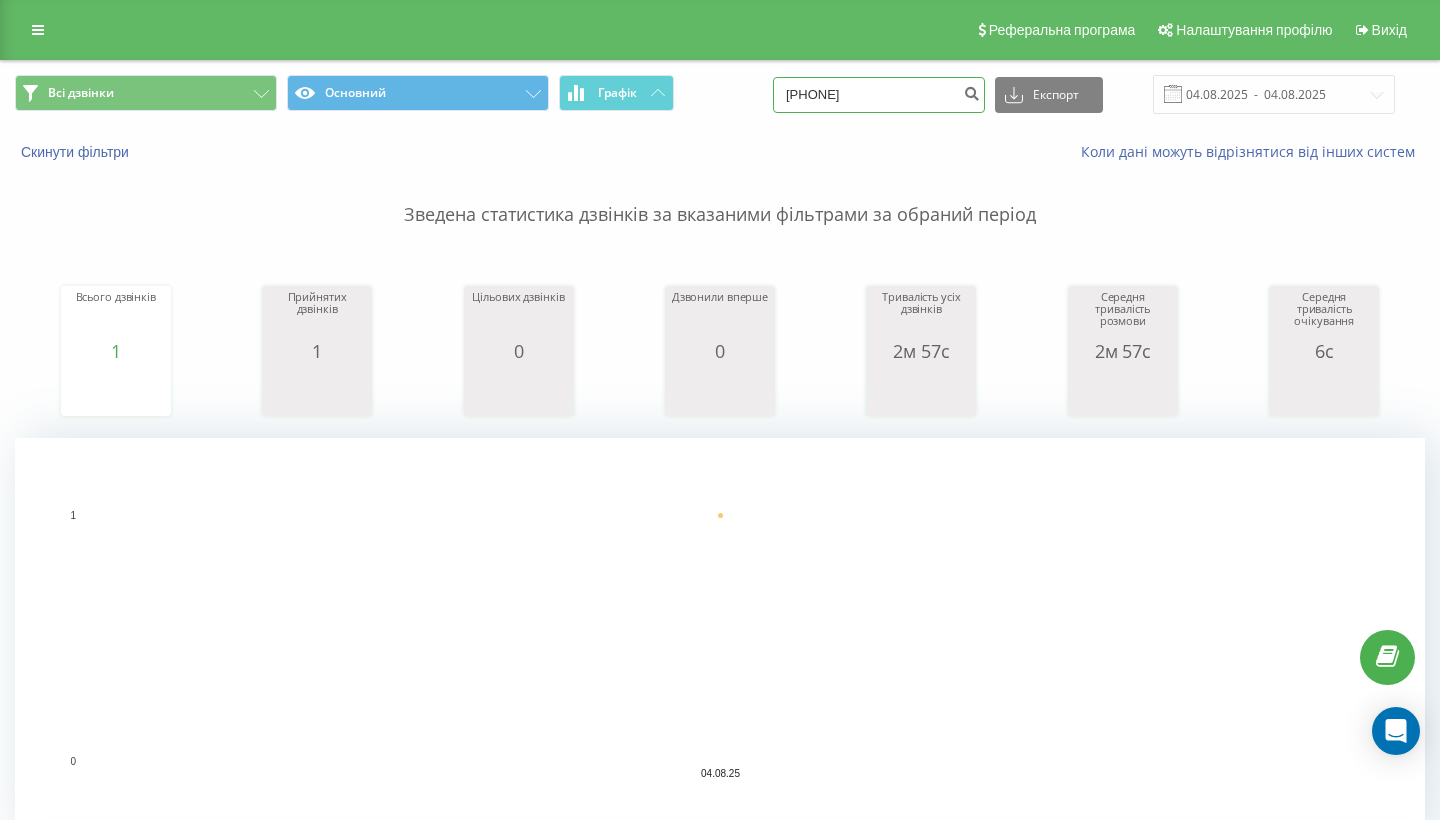 drag, startPoint x: 926, startPoint y: 103, endPoint x: 749, endPoint y: 104, distance: 177.00282 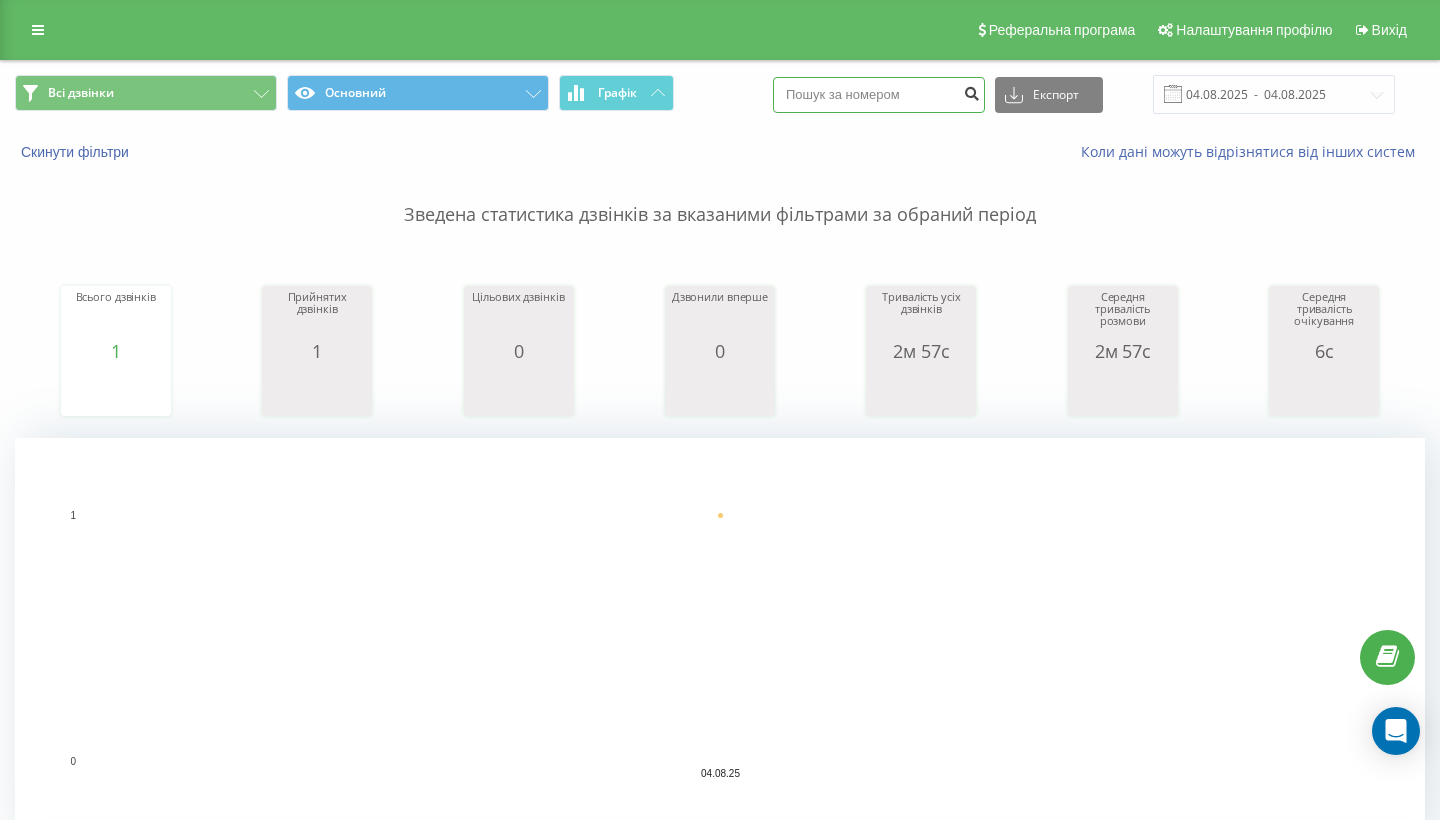 type 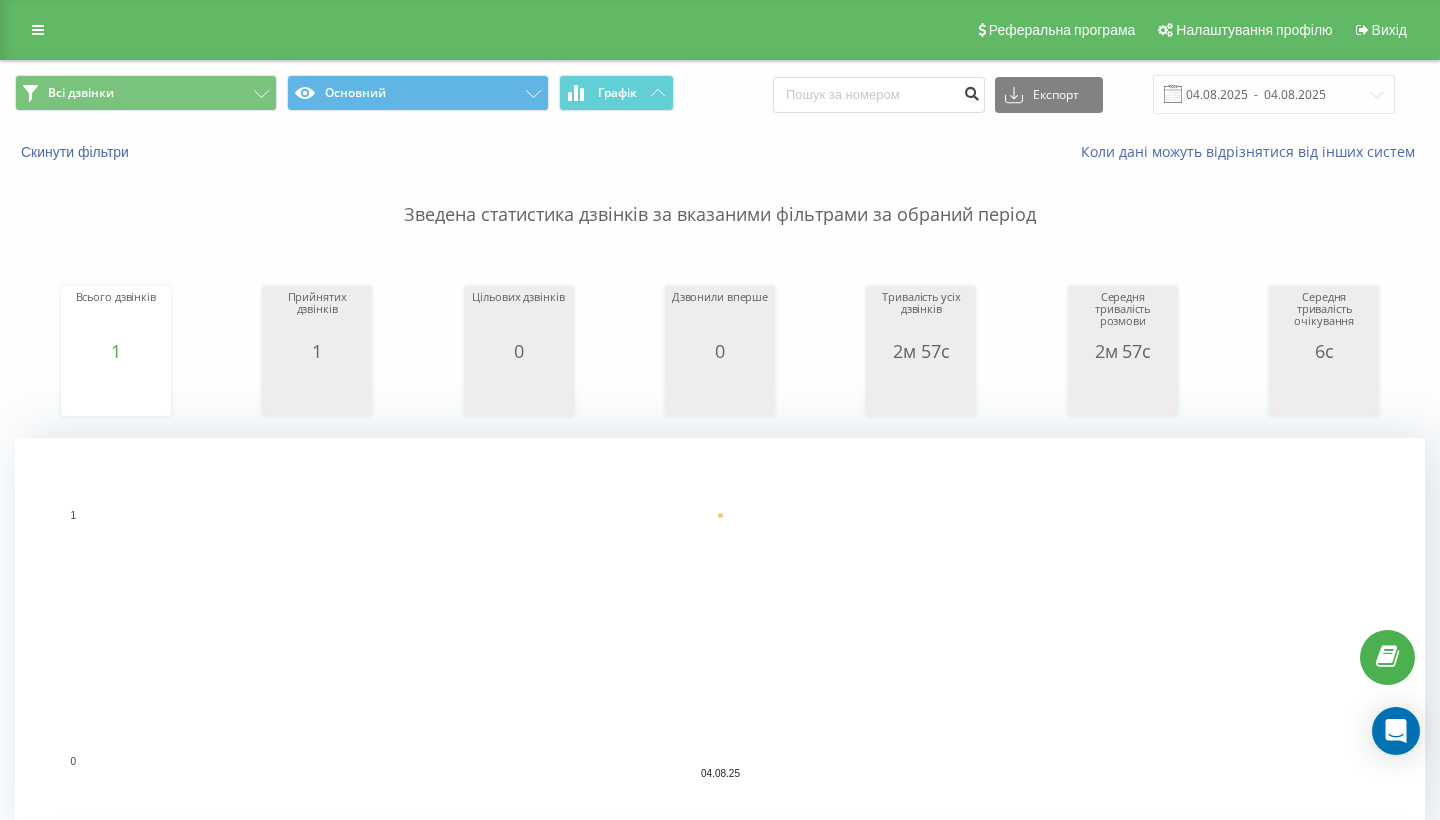 click at bounding box center [971, 91] 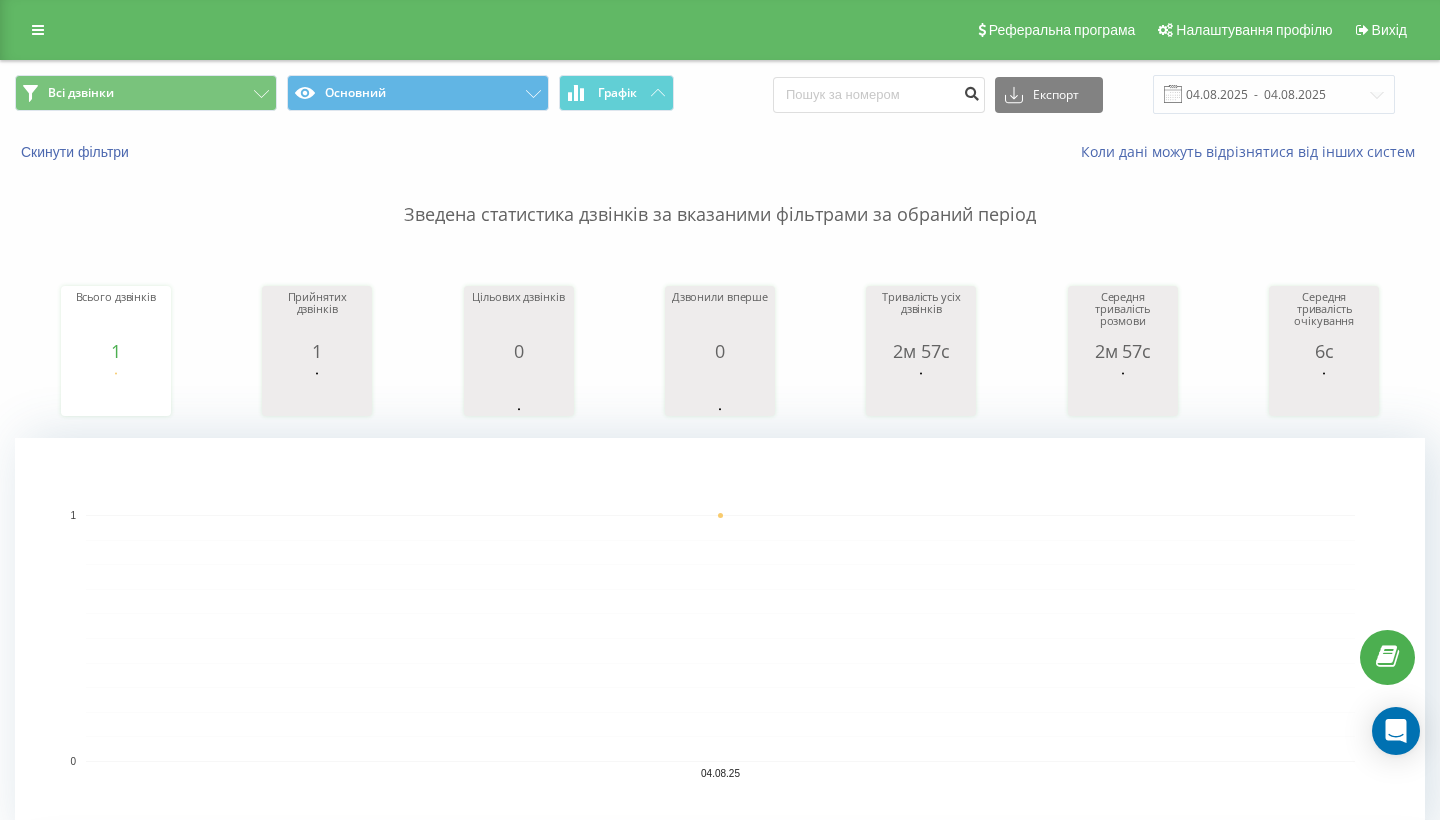 click at bounding box center [971, 91] 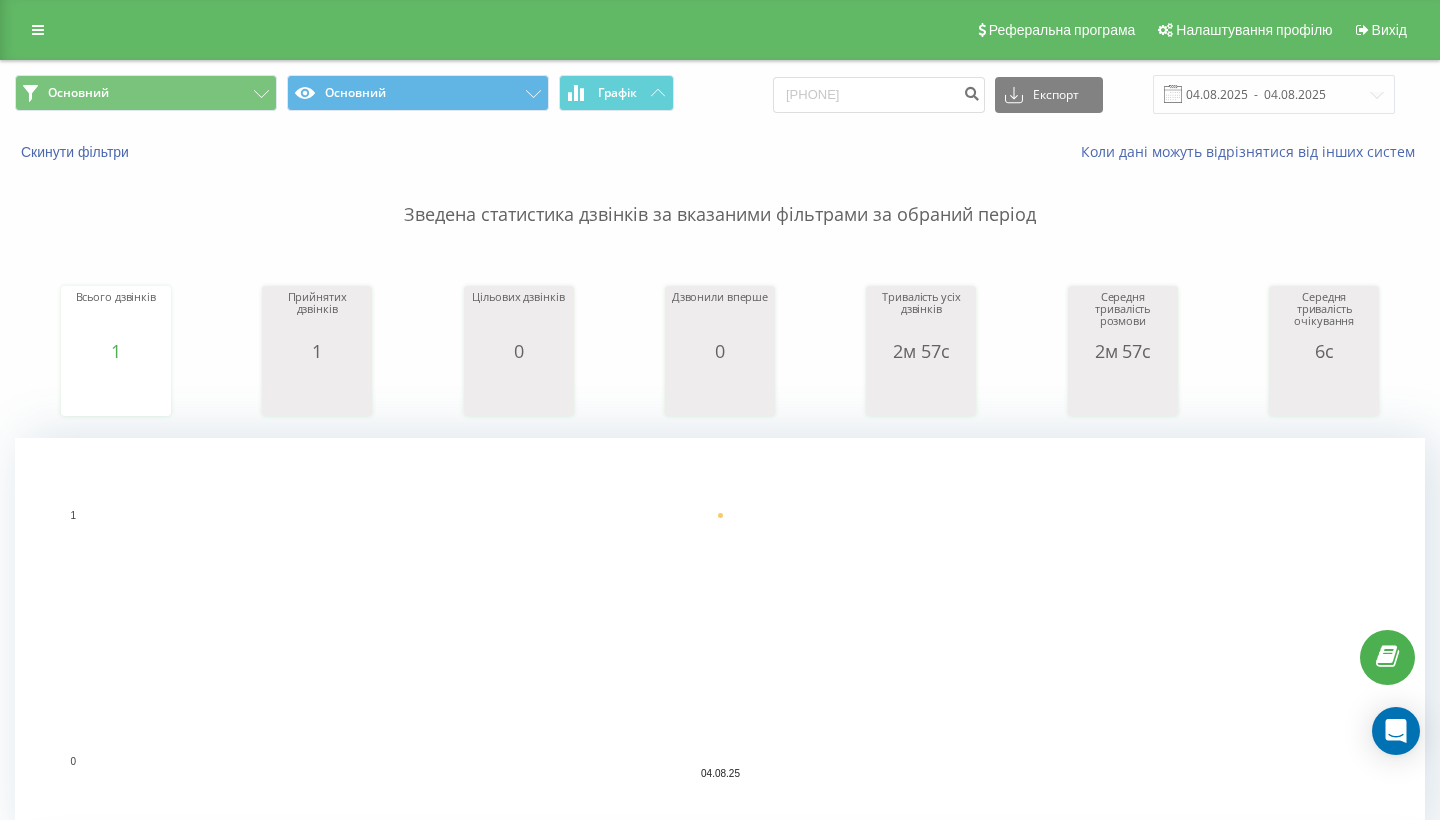 scroll, scrollTop: 0, scrollLeft: 0, axis: both 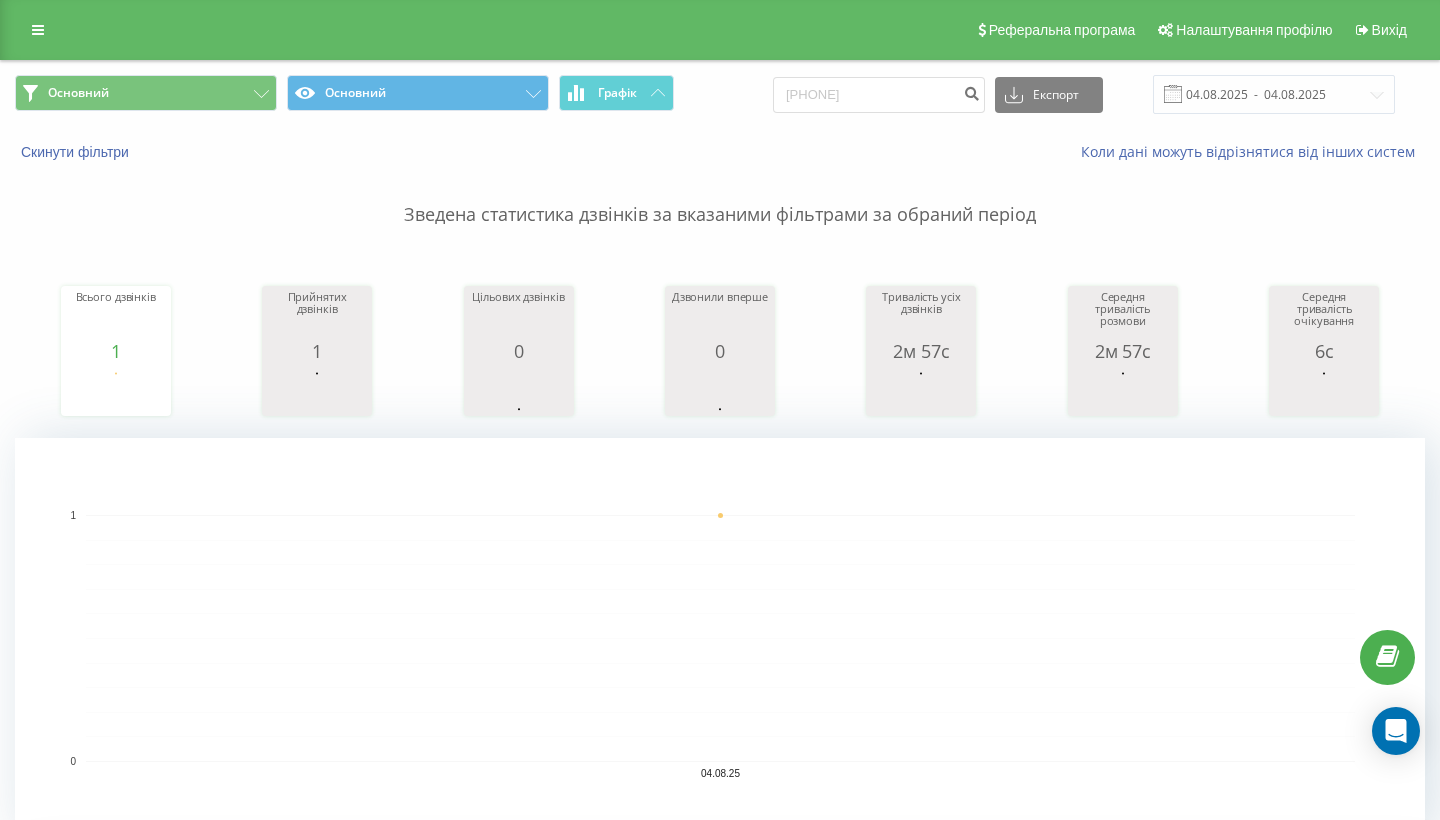 click on "Зведена статистика дзвінків за вказаними фільтрами за обраний період" at bounding box center [720, 195] 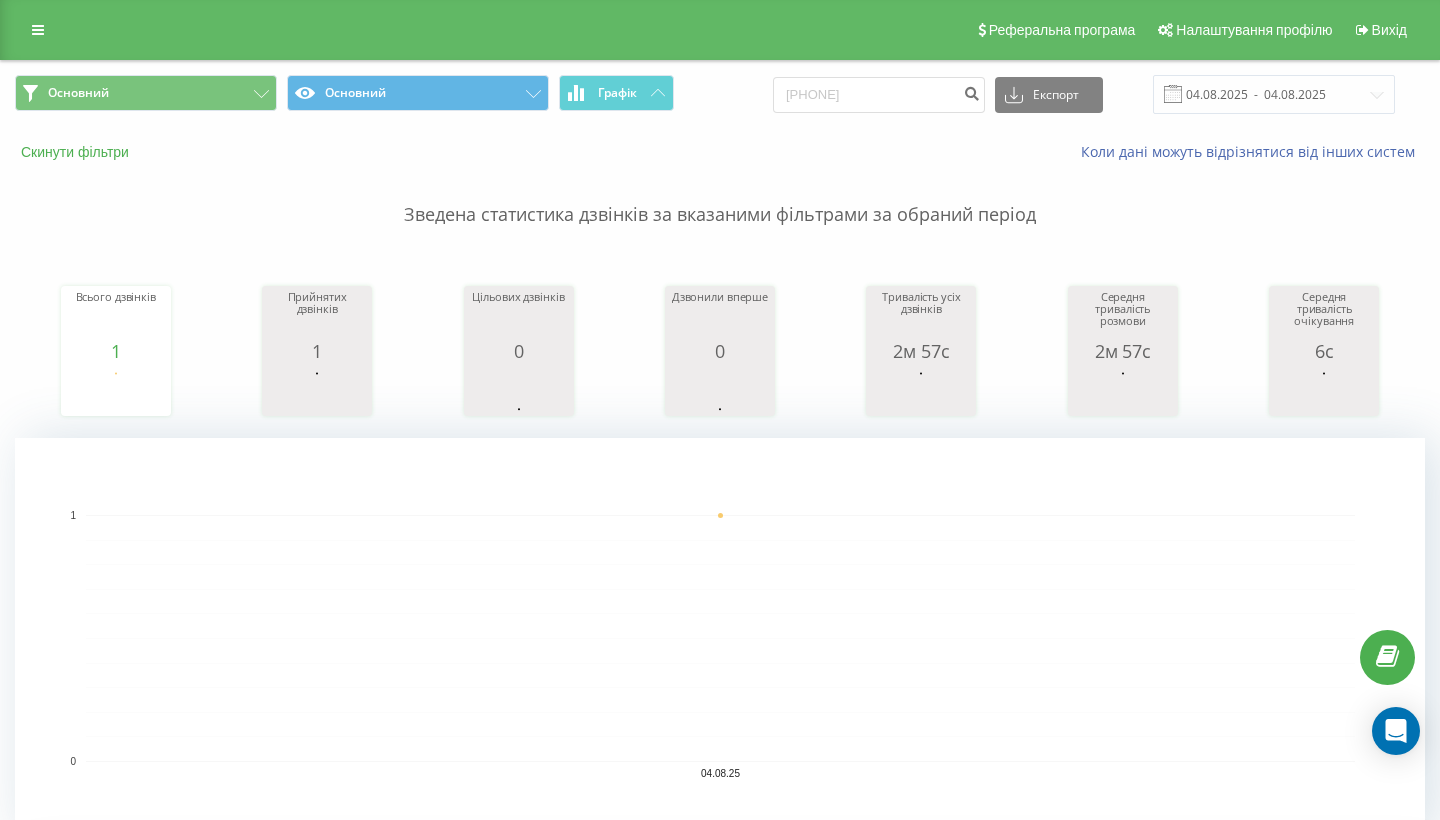 click on "Скинути фільтри" at bounding box center (77, 152) 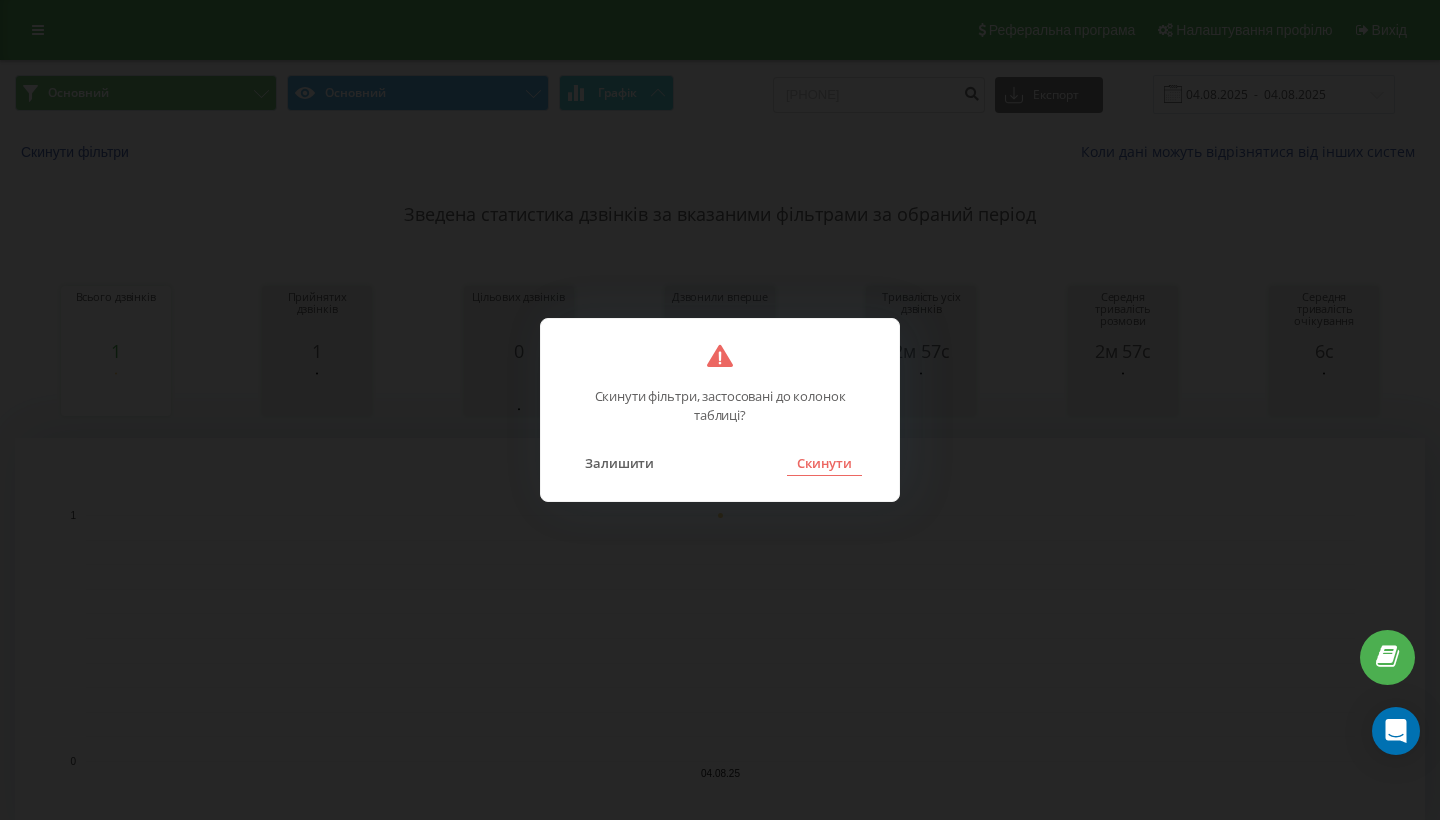 click on "Скинути" at bounding box center (824, 463) 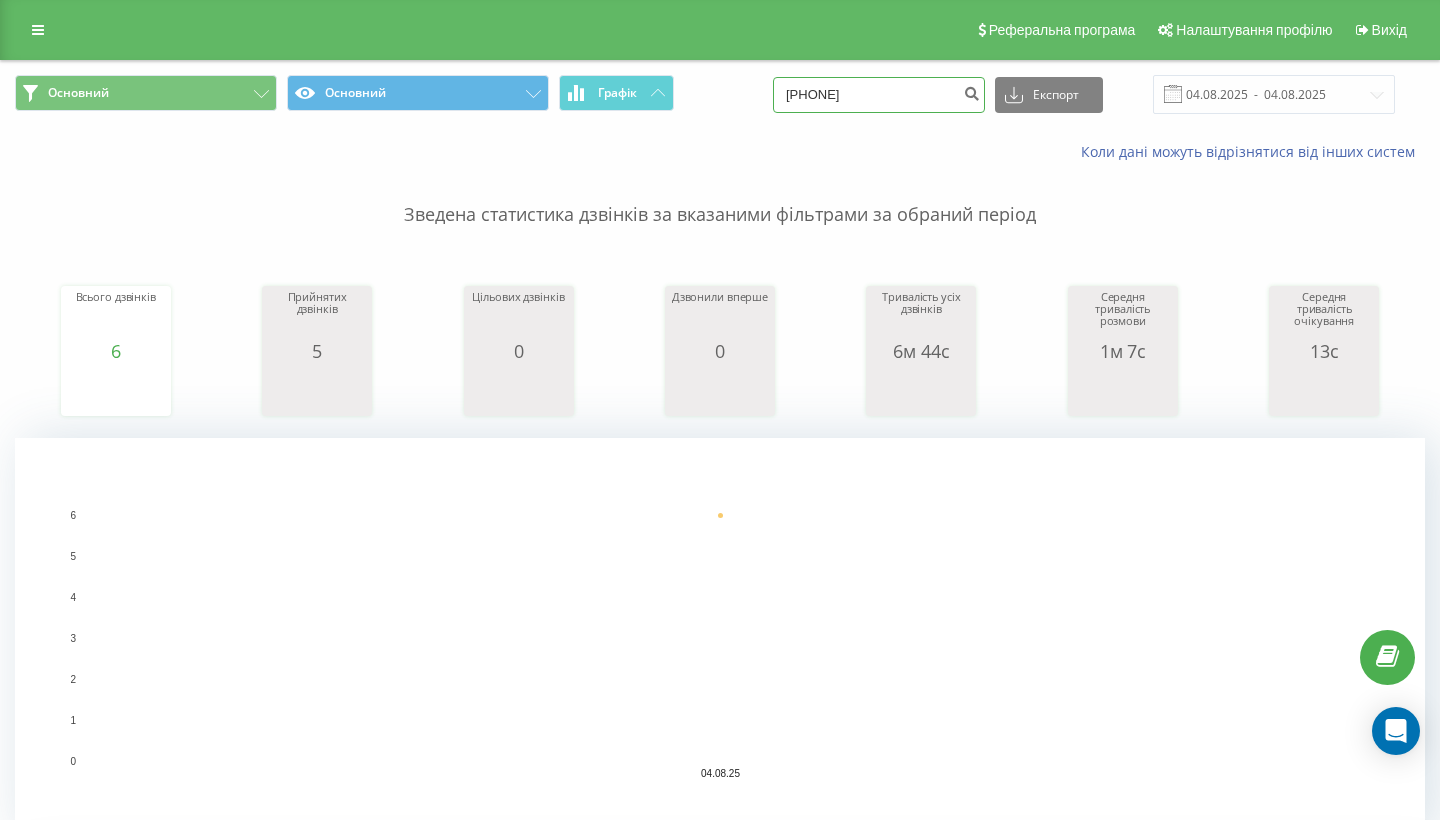 drag, startPoint x: 933, startPoint y: 94, endPoint x: 742, endPoint y: 94, distance: 191 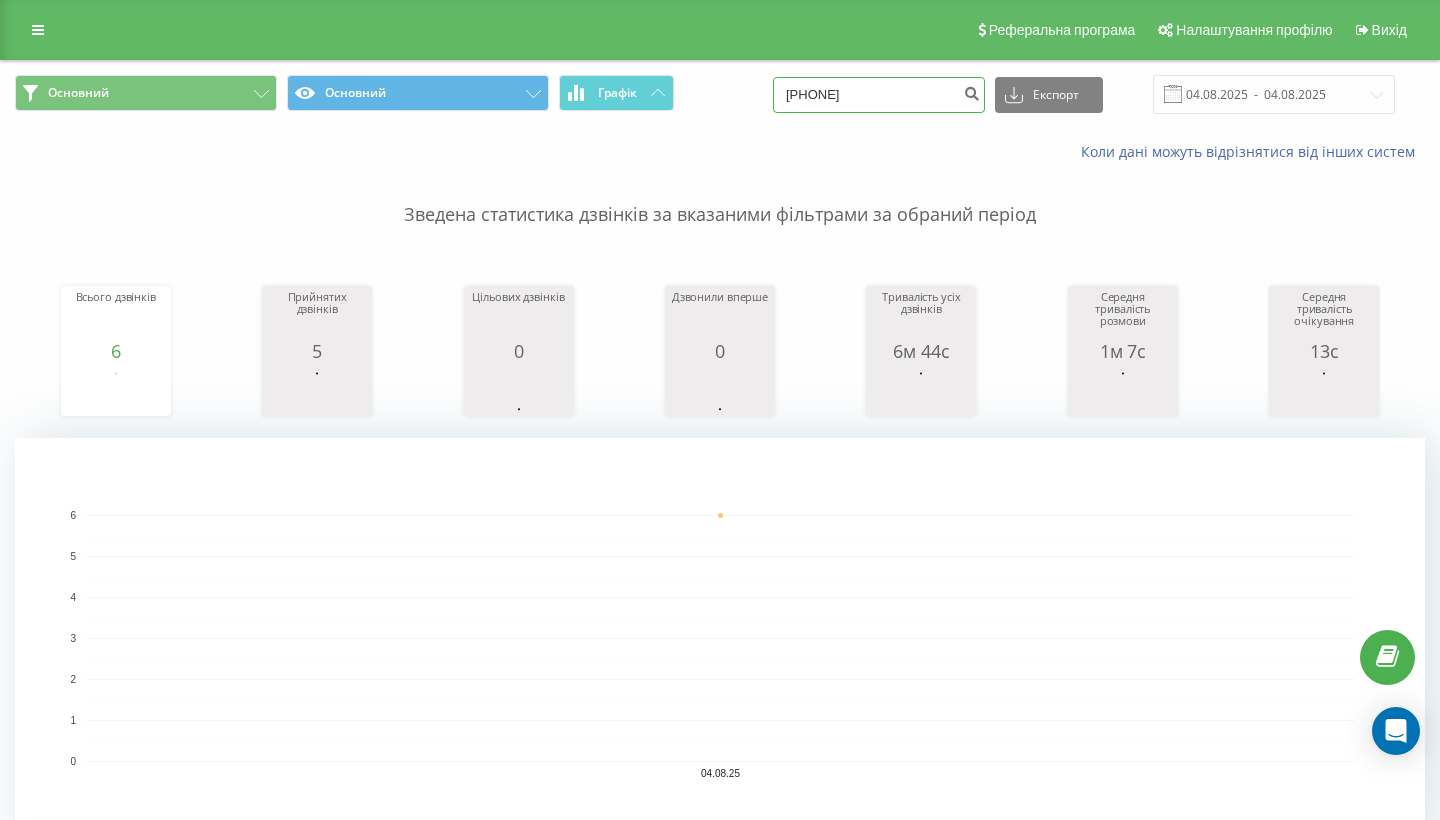 click on "Основний Основний Графік [PHONE] Експорт .csv .xls .xlsx [DATE]  -  [DATE]" at bounding box center [720, 94] 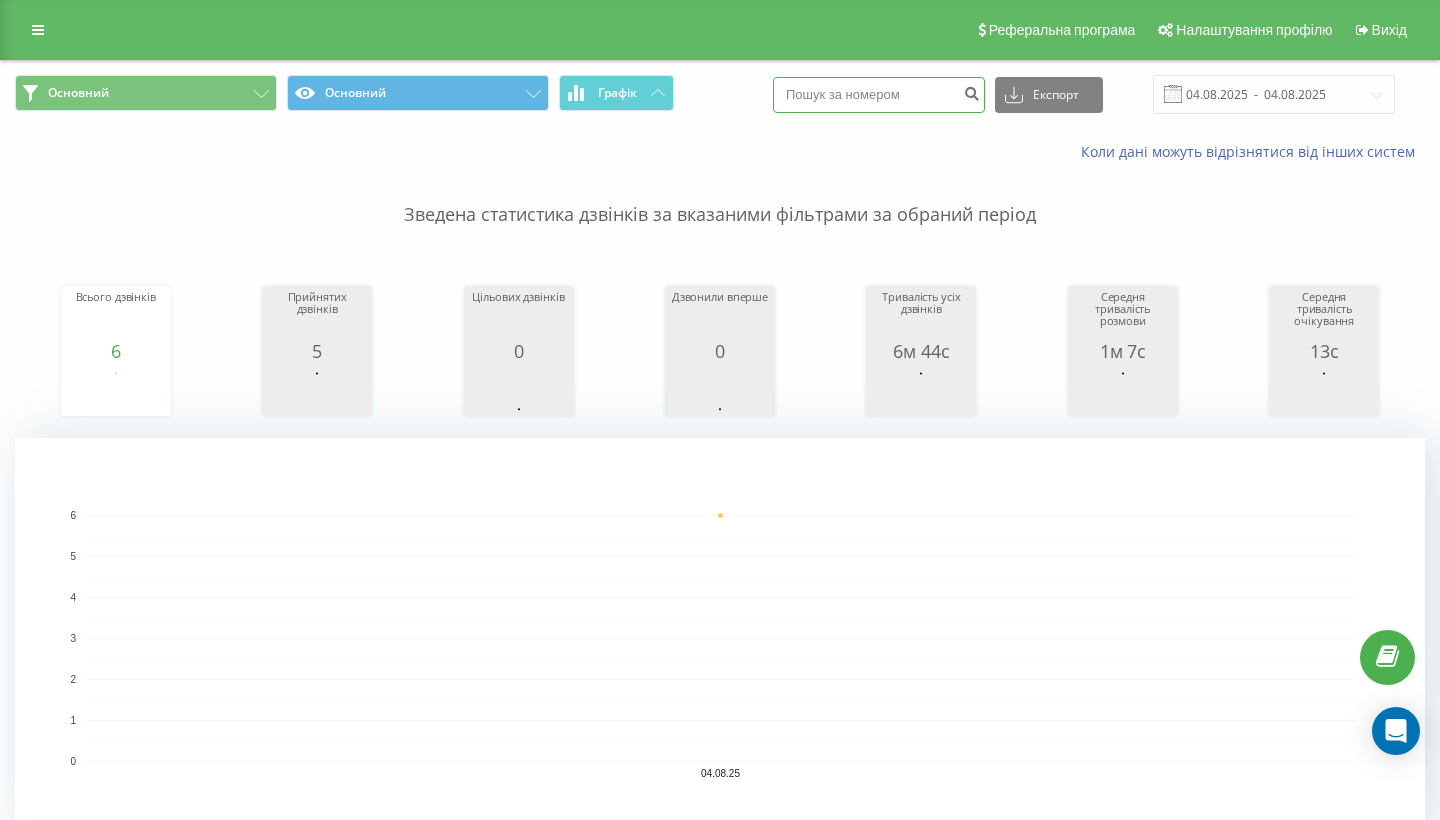 type 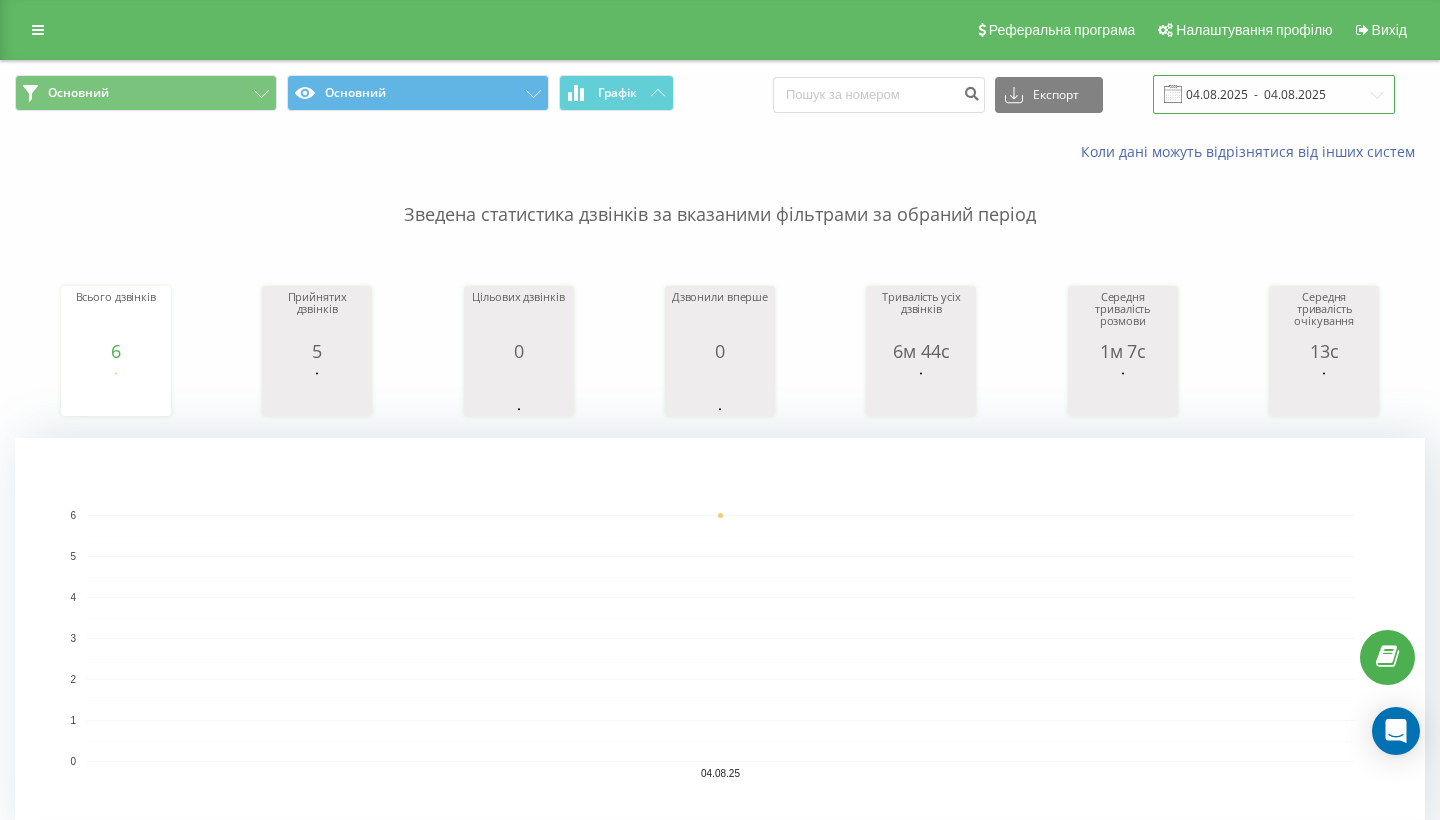 click on "04.08.2025  -  04.08.2025" at bounding box center (1274, 94) 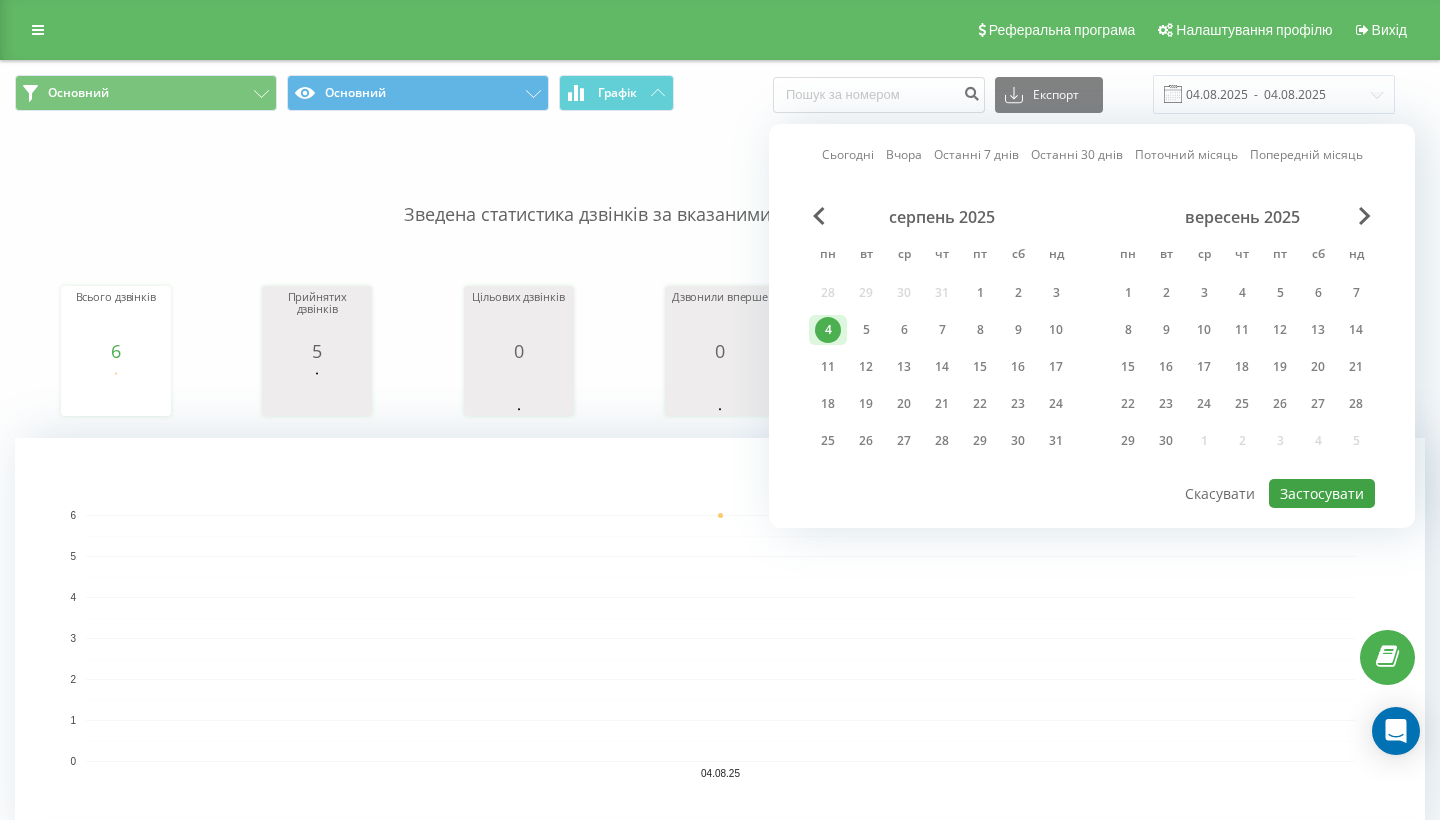 click on "Застосувати" at bounding box center (1322, 493) 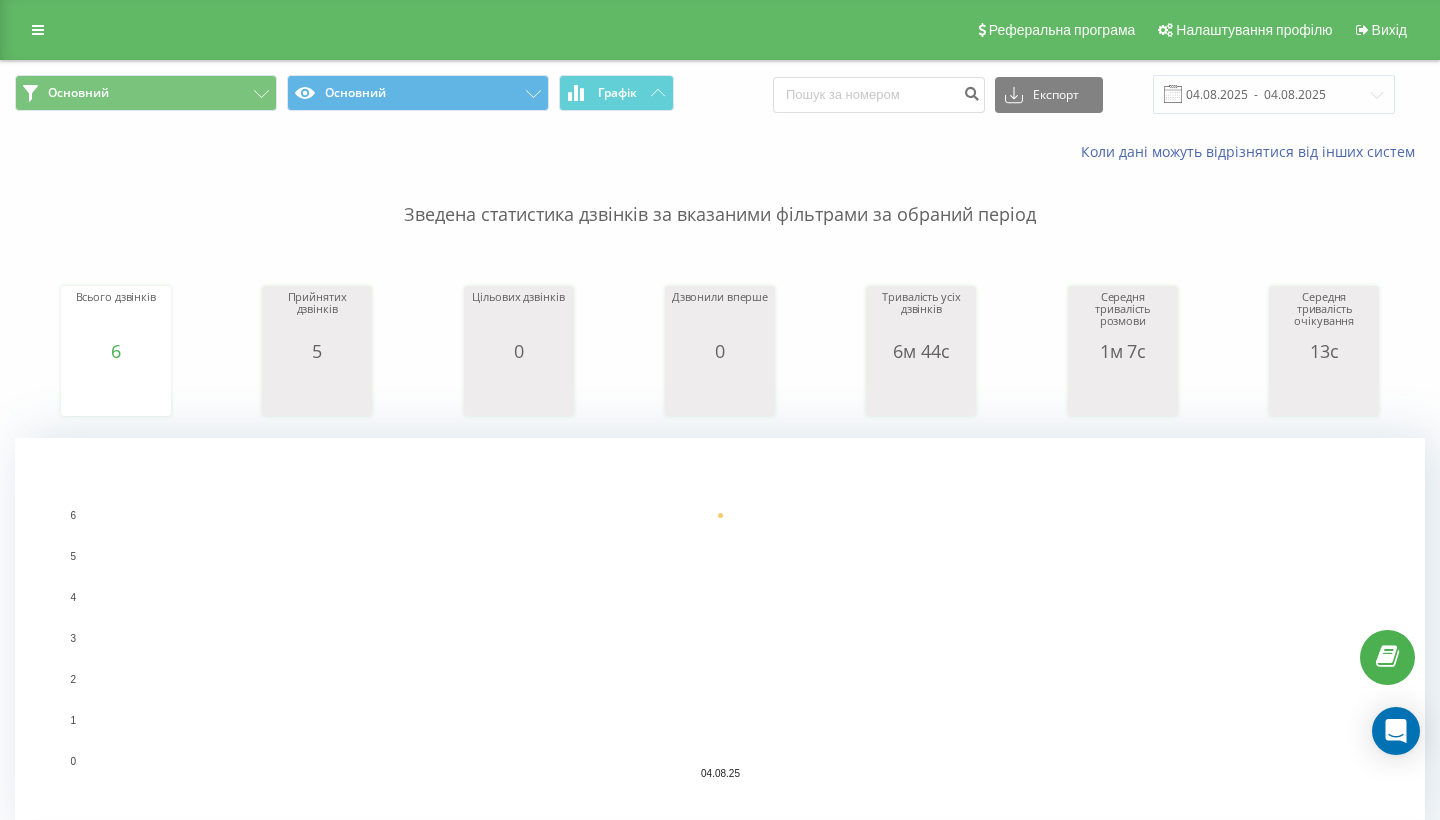 scroll, scrollTop: 0, scrollLeft: 0, axis: both 